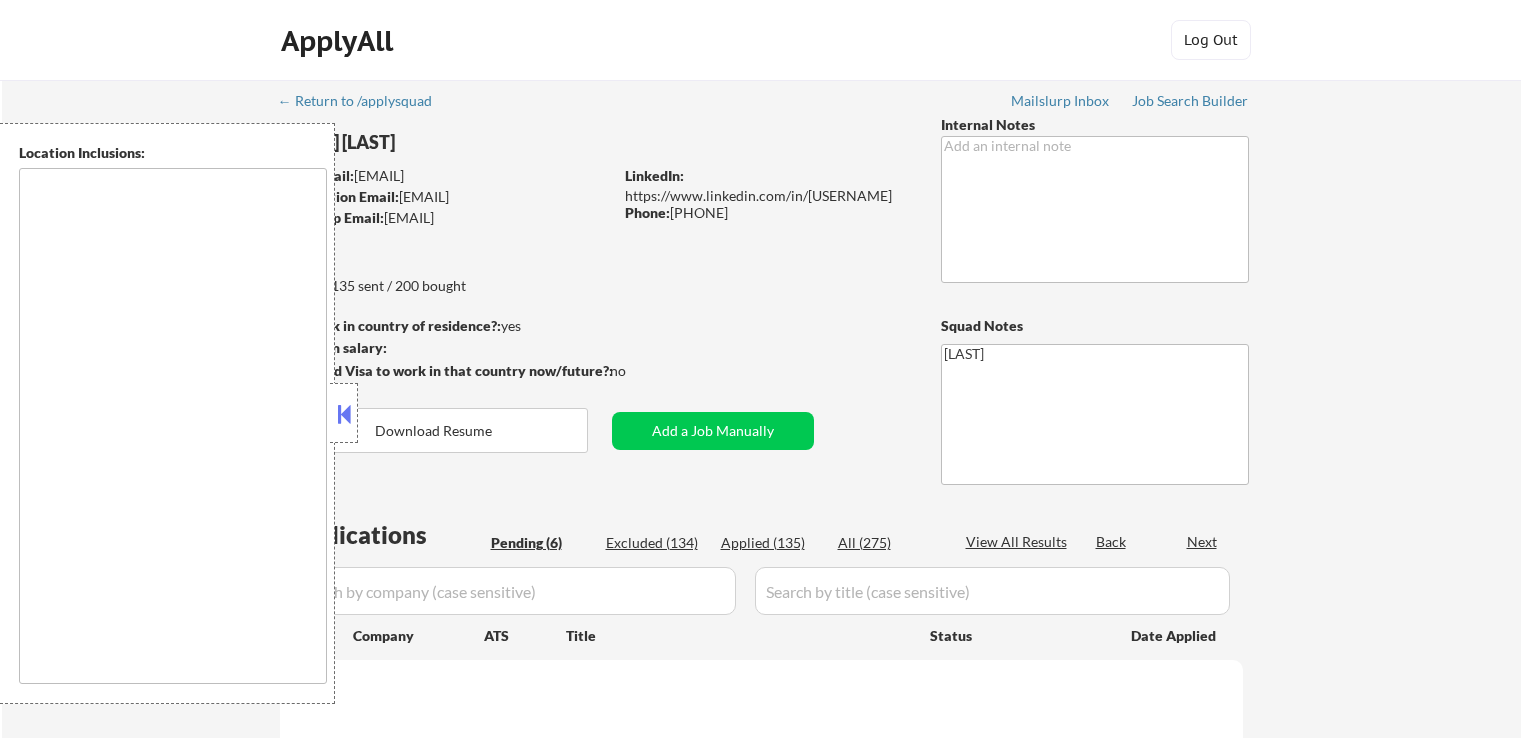 scroll, scrollTop: 0, scrollLeft: 0, axis: both 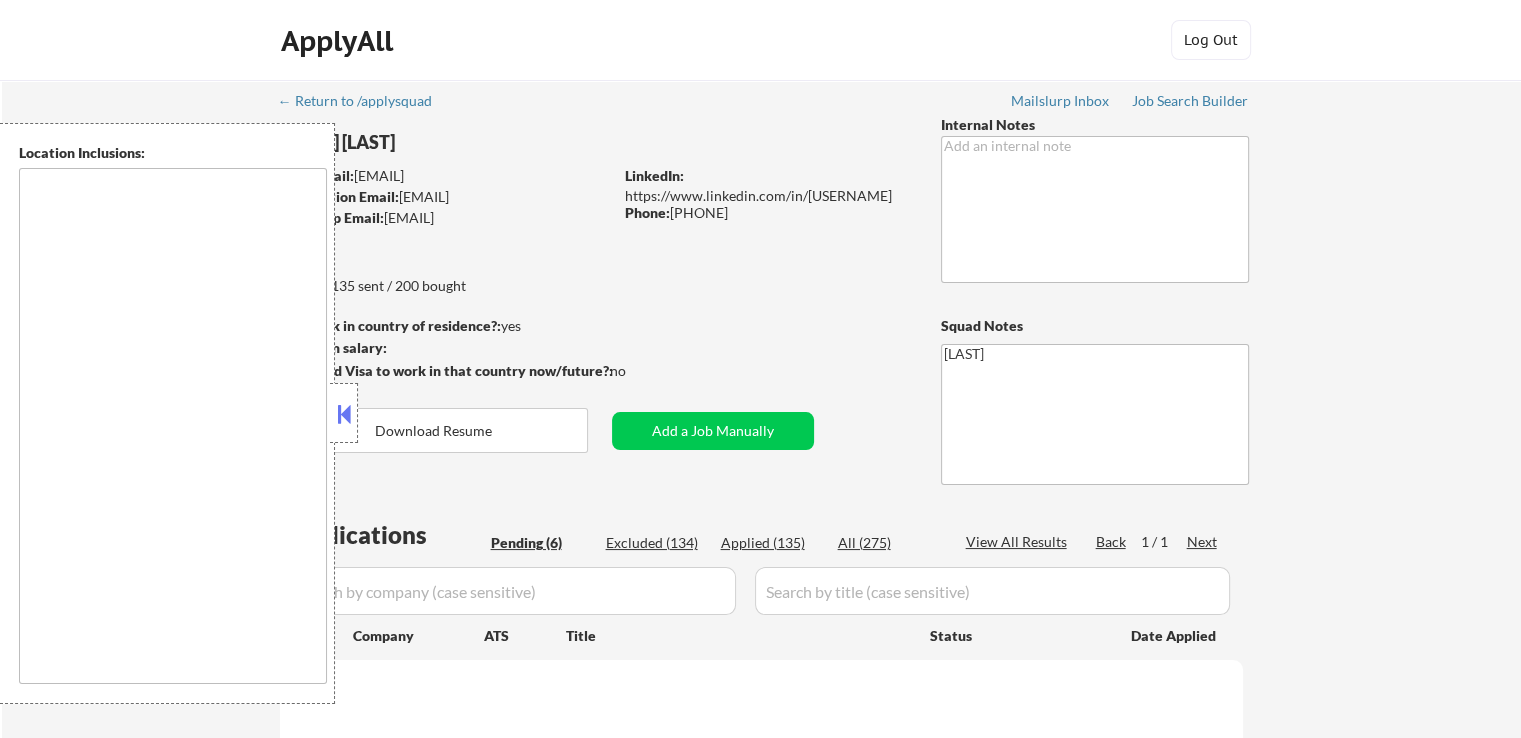 type on "[CITY], [STATE]   [CITY], [STATE]   [CITY], [STATE]   [CITY], [STATE]   [CITY], [STATE]   [CITY], [STATE]   [CITY], [STATE]   [CITY], [STATE]   [CITY], [STATE]   [CITY], [STATE]   [CITY], [STATE]   [CITY], [STATE]   [CITY], [STATE]   [CITY], [STATE]   [CITY], [STATE]   [CITY], [STATE]   [CITY], [STATE]   [CITY], [STATE]   [CITY], [STATE]   [CITY], [STATE]   [CITY], [STATE]   [CITY], [STATE]   [CITY], [STATE]   [CITY], [STATE]   [CITY], [STATE]   [CITY], [STATE]   [CITY], [STATE]" 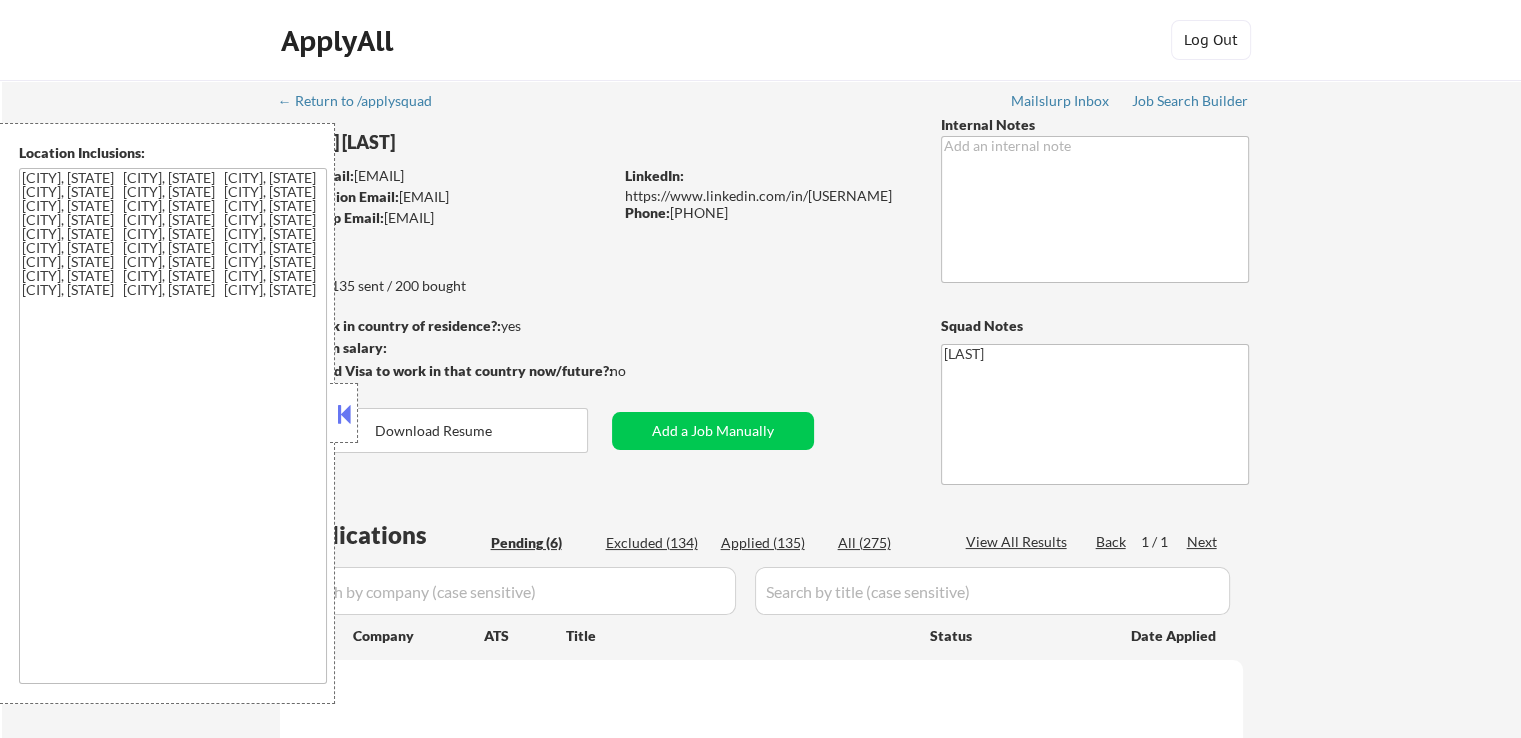 select on ""pending"" 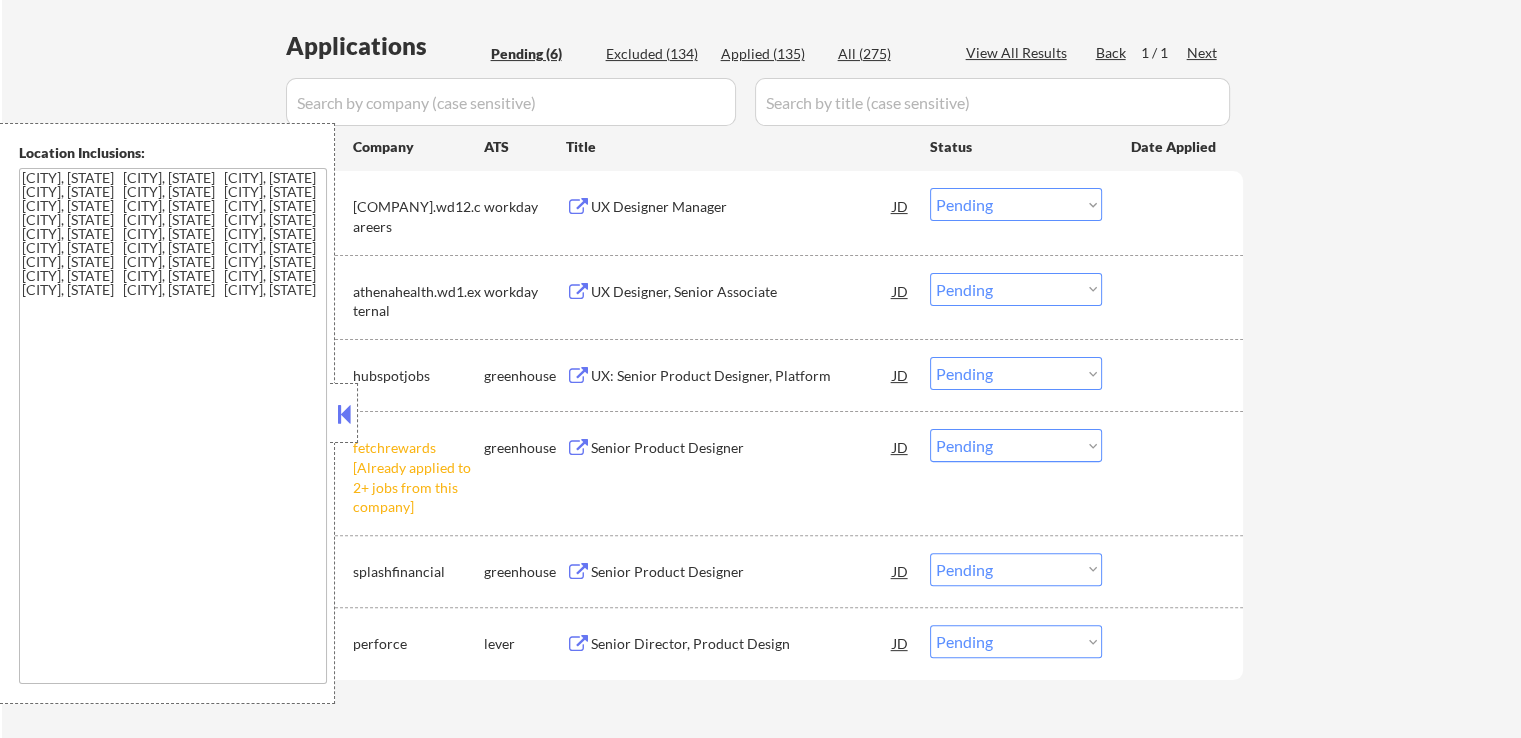 scroll, scrollTop: 600, scrollLeft: 0, axis: vertical 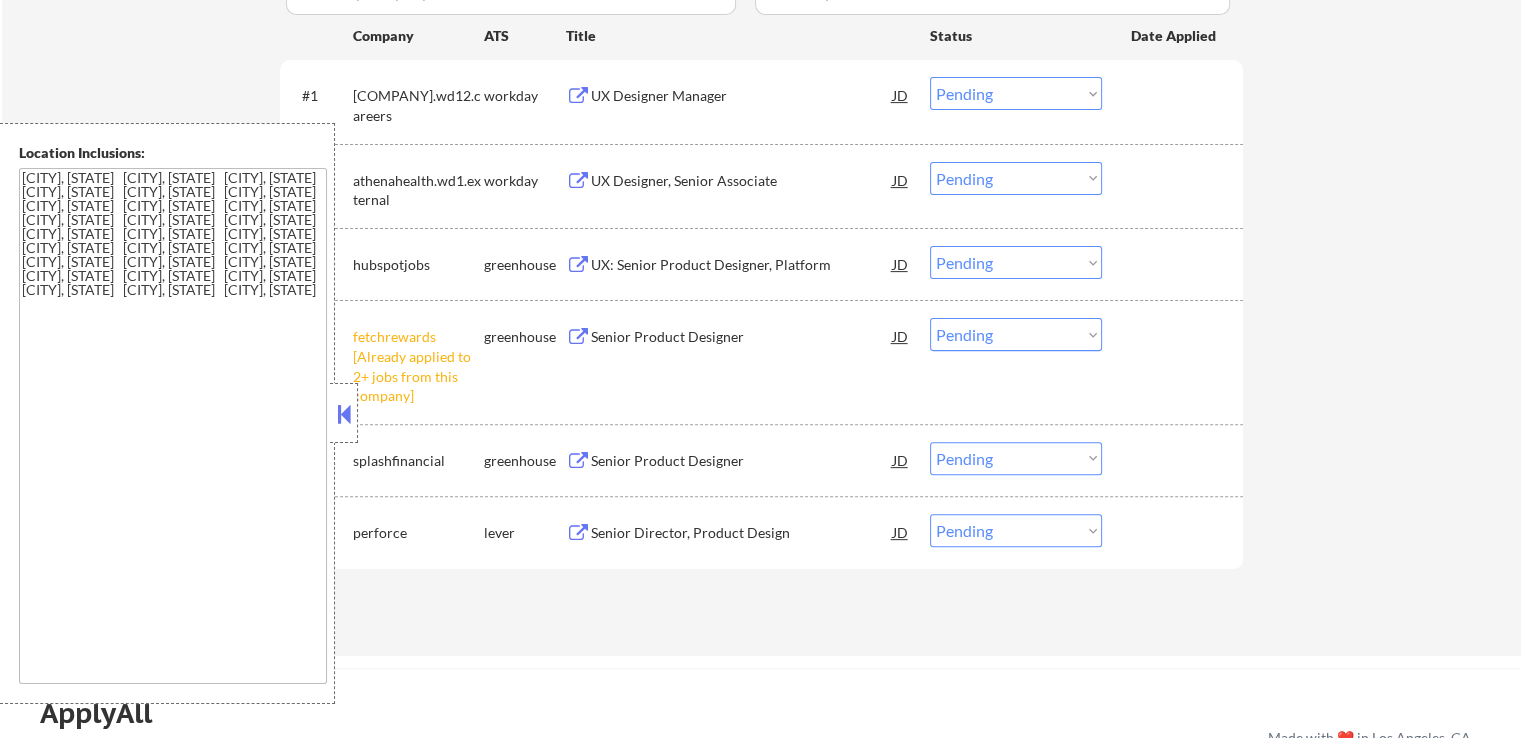 click on "Choose an option... Pending Applied Excluded (Questions) Excluded (Expired) Excluded (Location) Excluded (Bad Match) Excluded (Blocklist) Excluded (Salary) Excluded (Other)" at bounding box center (1016, 334) 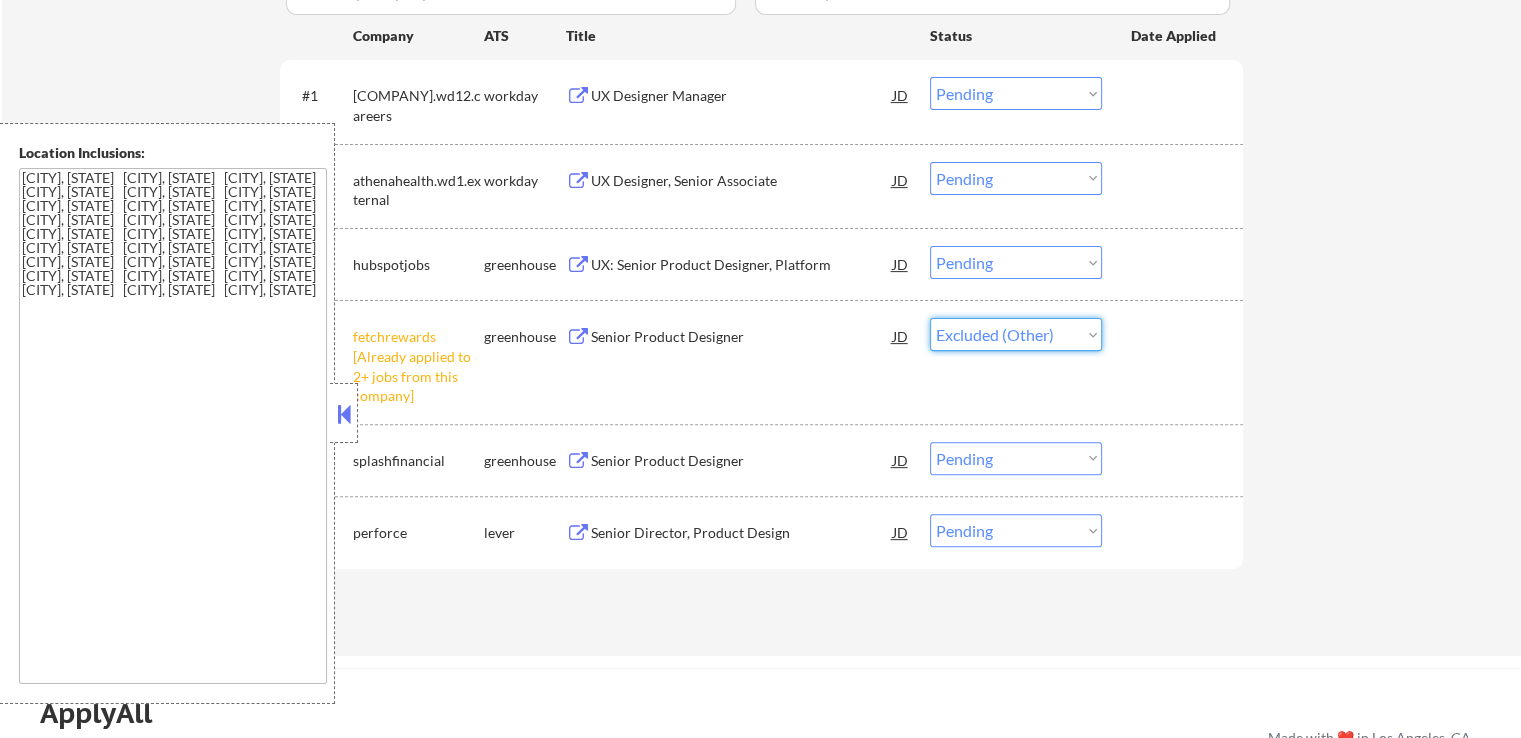 click on "Choose an option... Pending Applied Excluded (Questions) Excluded (Expired) Excluded (Location) Excluded (Bad Match) Excluded (Blocklist) Excluded (Salary) Excluded (Other)" at bounding box center (1016, 334) 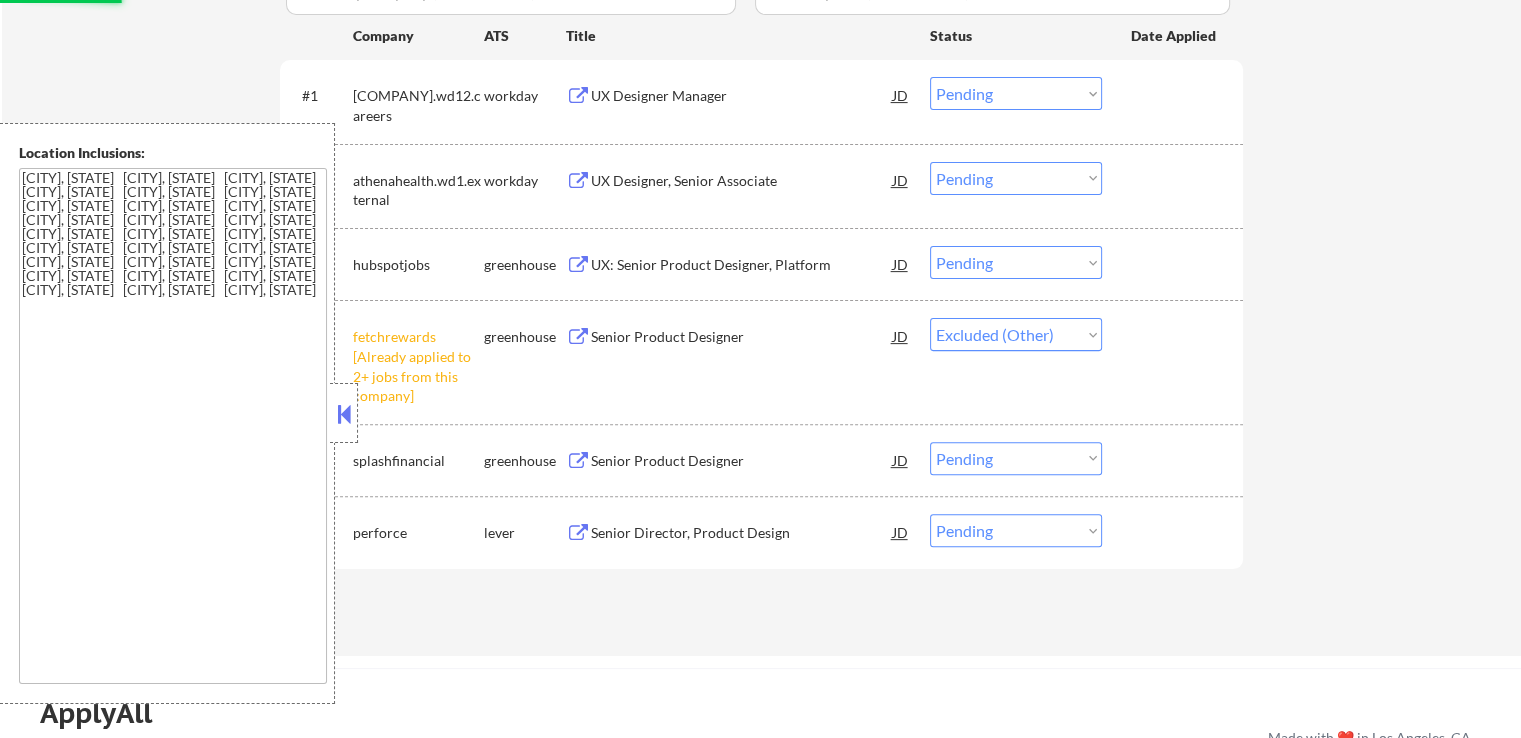 click on "← Return to /applysquad Mailslurp Inbox Job Search Builder [FIRST] [LAST] User Email:  [EMAIL] Application Email:  [EMAIL] Mailslurp Email:  [EMAIL] LinkedIn:   https://www.linkedin.com/in/benjaminjshort/
Phone:  [PHONE] Current Location:  [CITY], [STATE] Applies:  135 sent / 200 bought Internal Notes Can work in country of residence?:  yes Squad Notes Minimum salary:   Will need Visa to work in that country now/future?:   no Download Resume Add a Job Manually [LAST] Applications Pending (6) Excluded (134) Applied (135) All (275) View All Results Back 1 / 1
Next Company ATS Title Status Date Applied #1 [COMPANY].wd12.careers workday UX Designer Manager JD Choose an option... Pending Applied Excluded (Questions) Excluded (Expired) Excluded (Location) Excluded (Bad Match) Excluded (Blocklist) Excluded (Salary) Excluded (Other) #2 [COMPANY].wd1.external workday UX Designer, Senior Associate JD Choose an option... Pending Applied Excluded (Questions) #3" at bounding box center [762, 60] 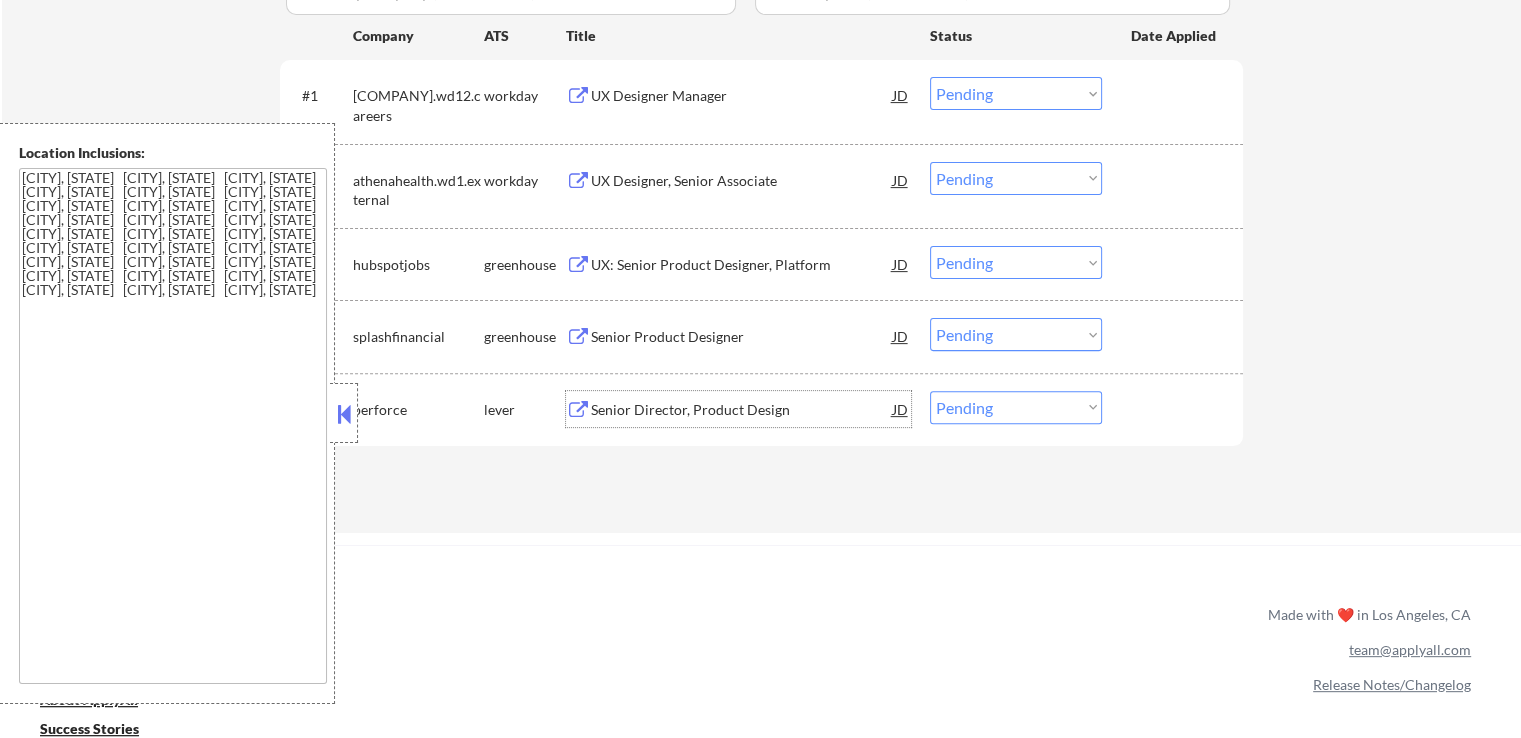 click on "Senior Director, Product Design" at bounding box center [742, 410] 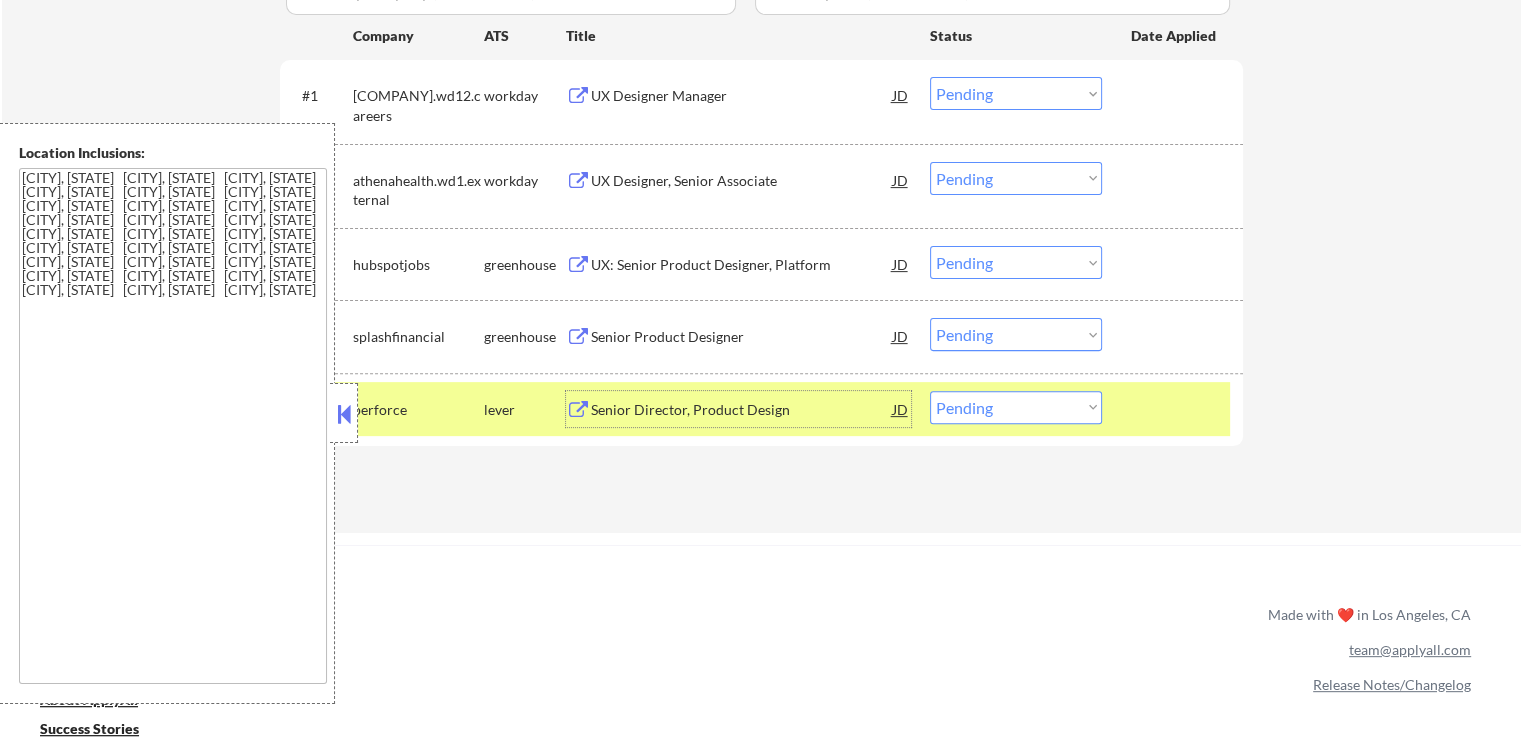 click on "Senior Product Designer" at bounding box center [742, 337] 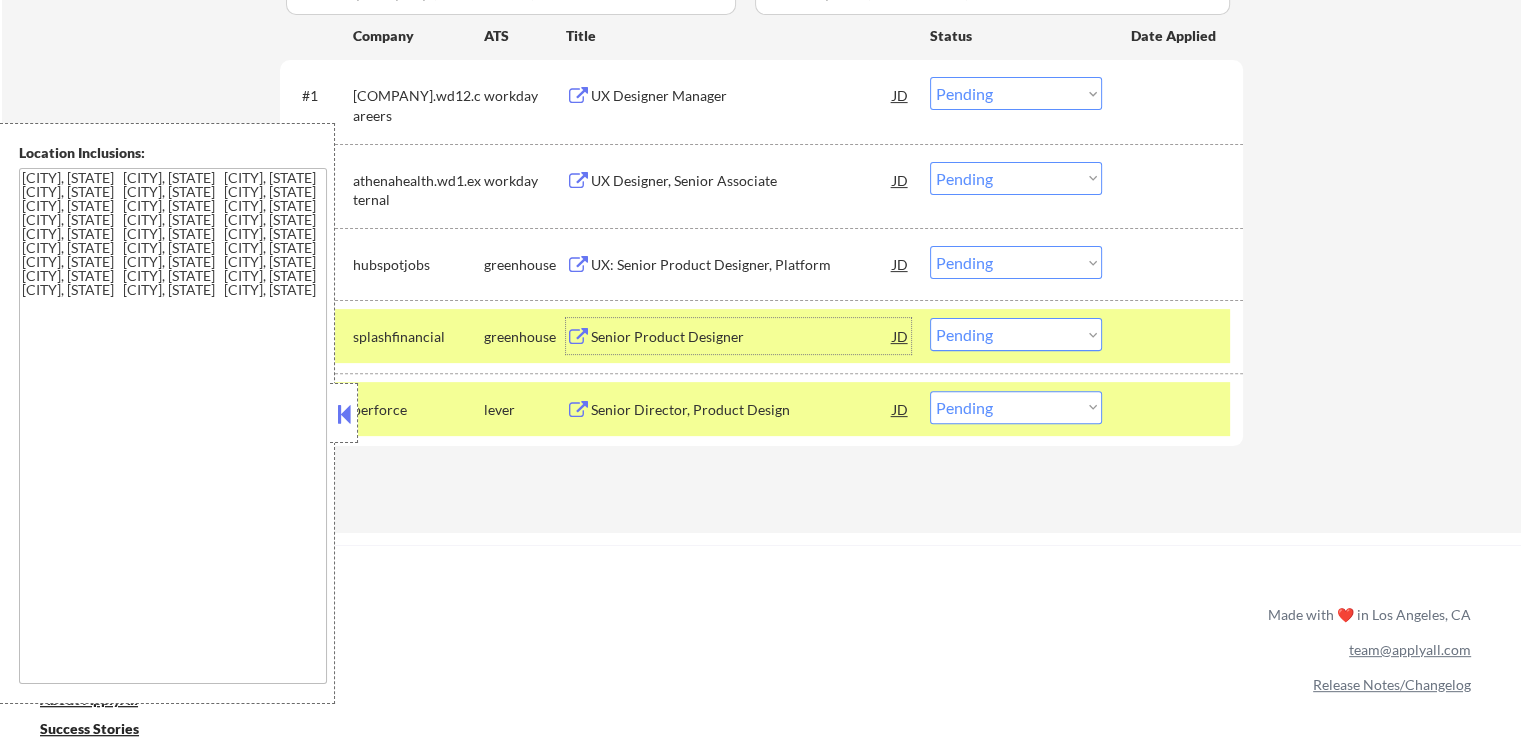 click on "UX: Senior Product Designer, Platform" at bounding box center [742, 265] 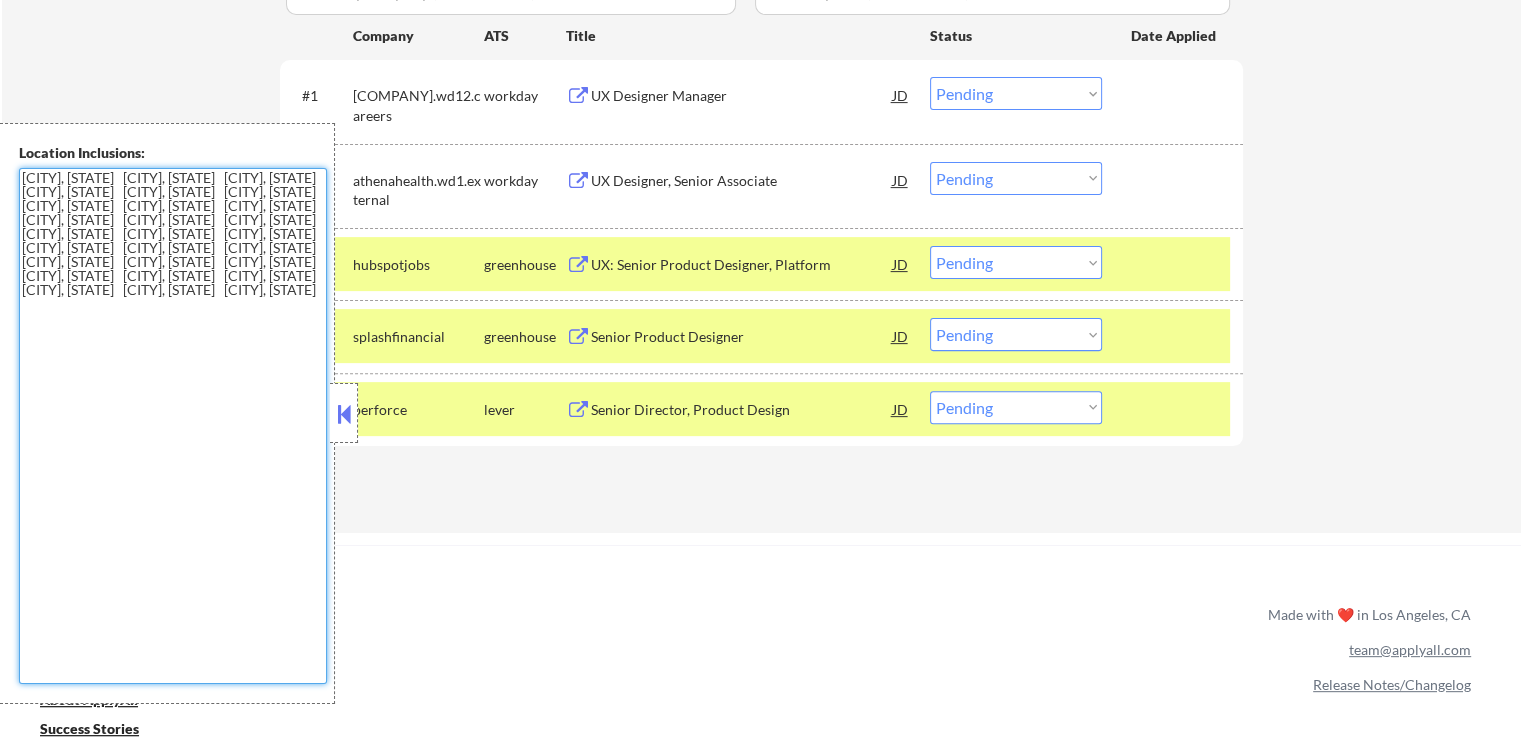 drag, startPoint x: 56, startPoint y: 245, endPoint x: 6, endPoint y: 161, distance: 97.7548 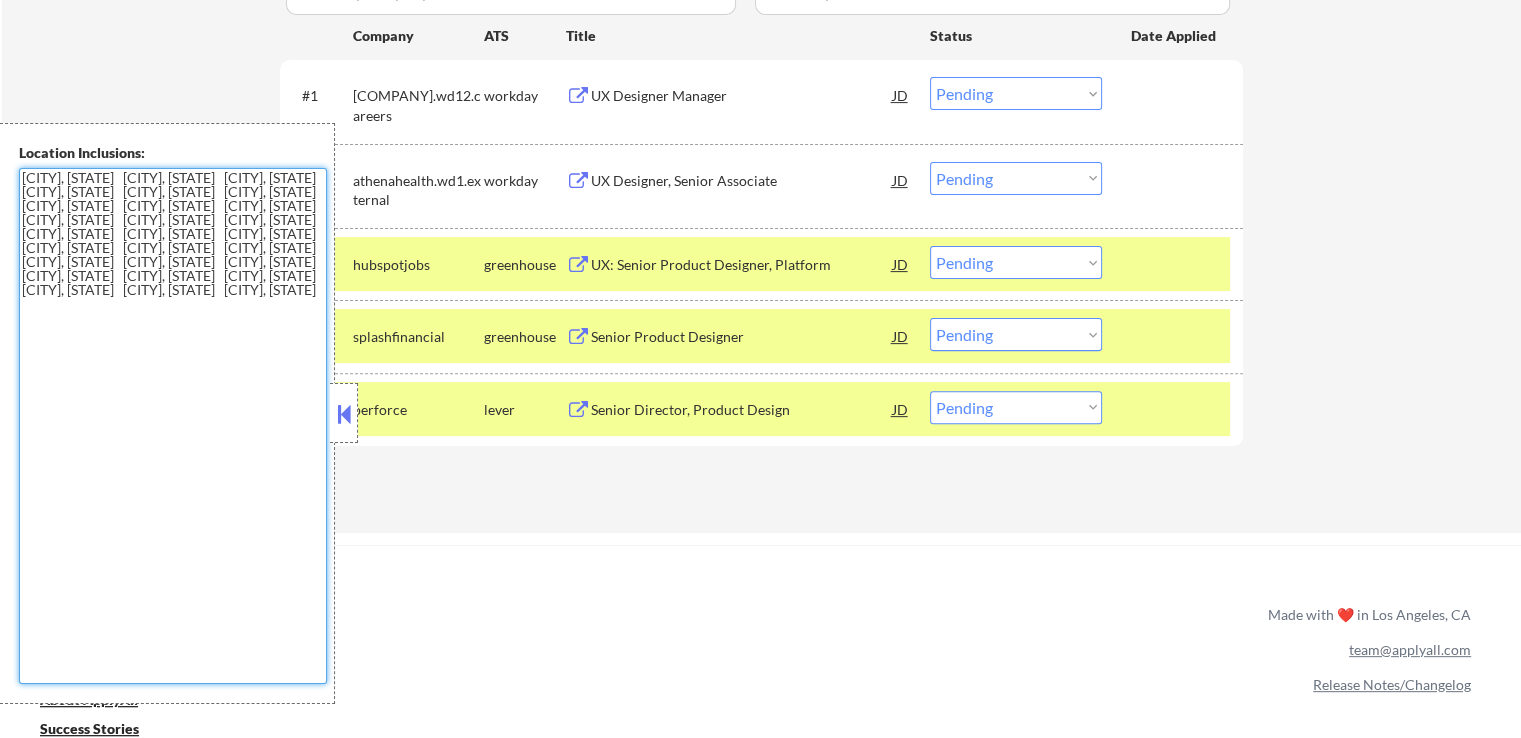 click on "Location Inclusions: [CITY], [STATE]   [CITY], [STATE]   [CITY], [STATE]   [CITY], [STATE]   [CITY], [STATE]   [CITY], [STATE]   [CITY], [STATE]   [CITY], [STATE]   [CITY], [STATE]   [CITY], [STATE]   [CITY], [STATE]   [CITY], [STATE]   [CITY], [STATE]   [CITY], [STATE]   [CITY], [STATE]   [CITY], [STATE]   [CITY], [STATE]   [CITY], [STATE]   [CITY], [STATE]   [CITY], [STATE]   [CITY], [STATE]   [CITY], [STATE]   [CITY], [STATE]   [CITY], [STATE]   [CITY], [STATE]   [CITY], [STATE]   [CITY], [STATE]" at bounding box center (167, 413) 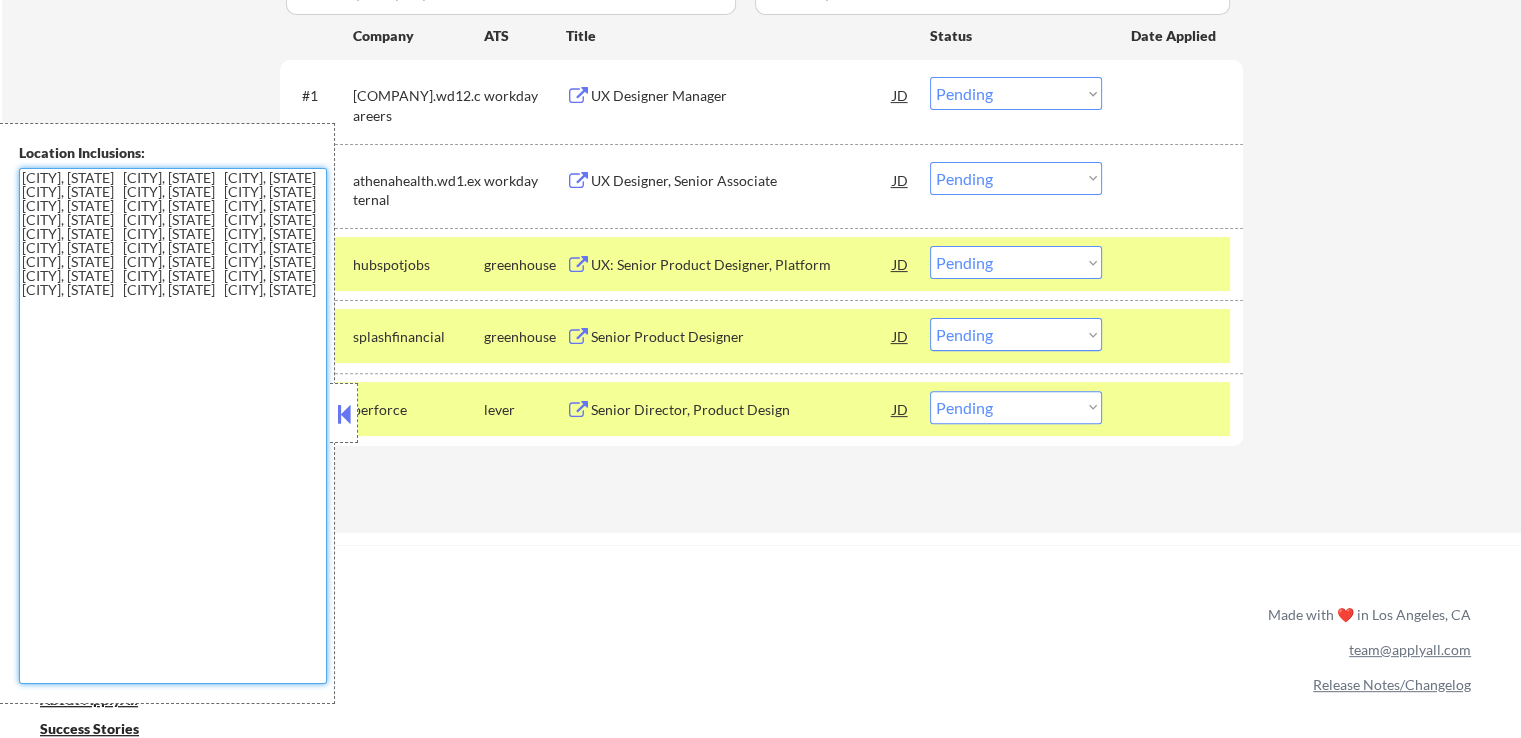 click on "Choose an option... Pending Applied Excluded (Questions) Excluded (Expired) Excluded (Location) Excluded (Bad Match) Excluded (Blocklist) Excluded (Salary) Excluded (Other)" at bounding box center (1016, 334) 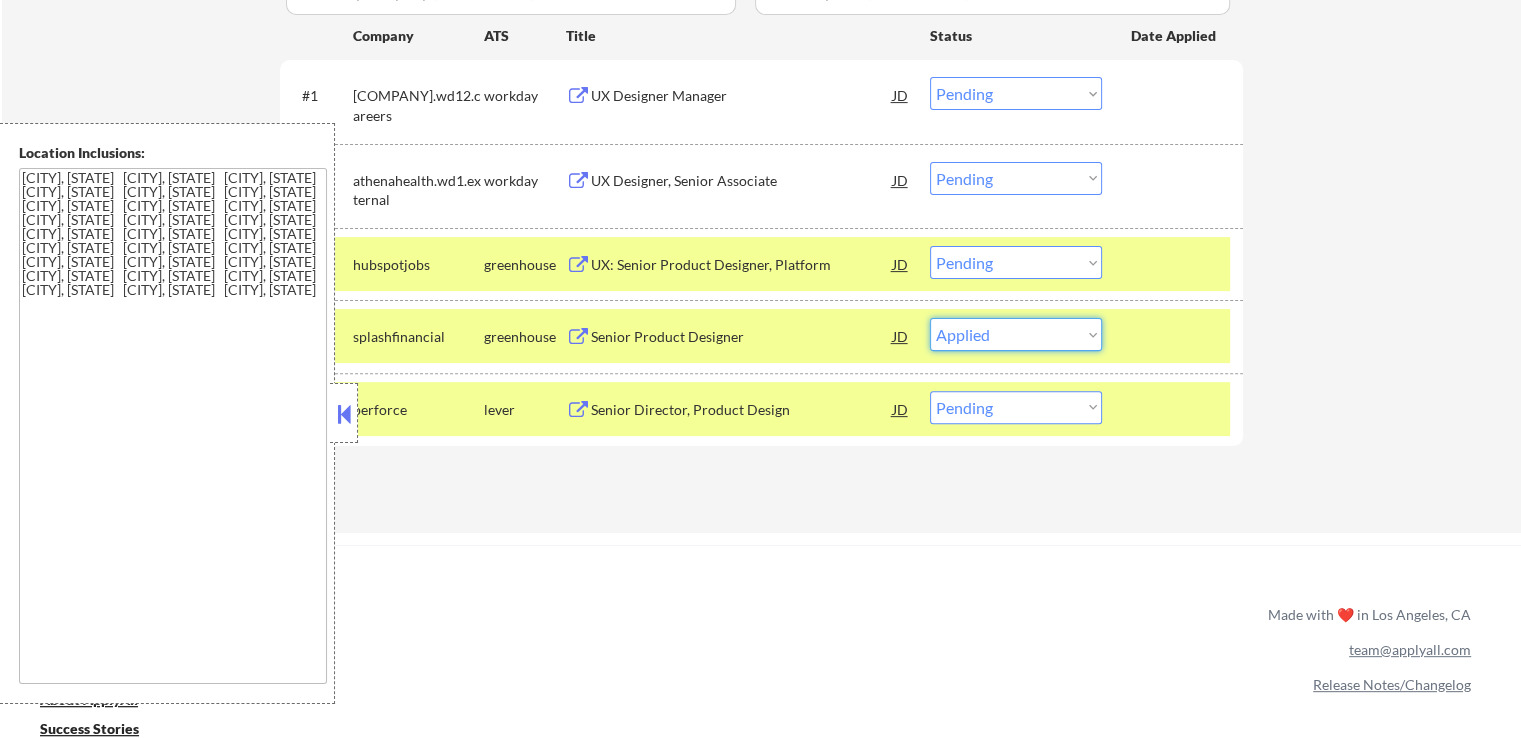 click on "Choose an option... Pending Applied Excluded (Questions) Excluded (Expired) Excluded (Location) Excluded (Bad Match) Excluded (Blocklist) Excluded (Salary) Excluded (Other)" at bounding box center [1016, 334] 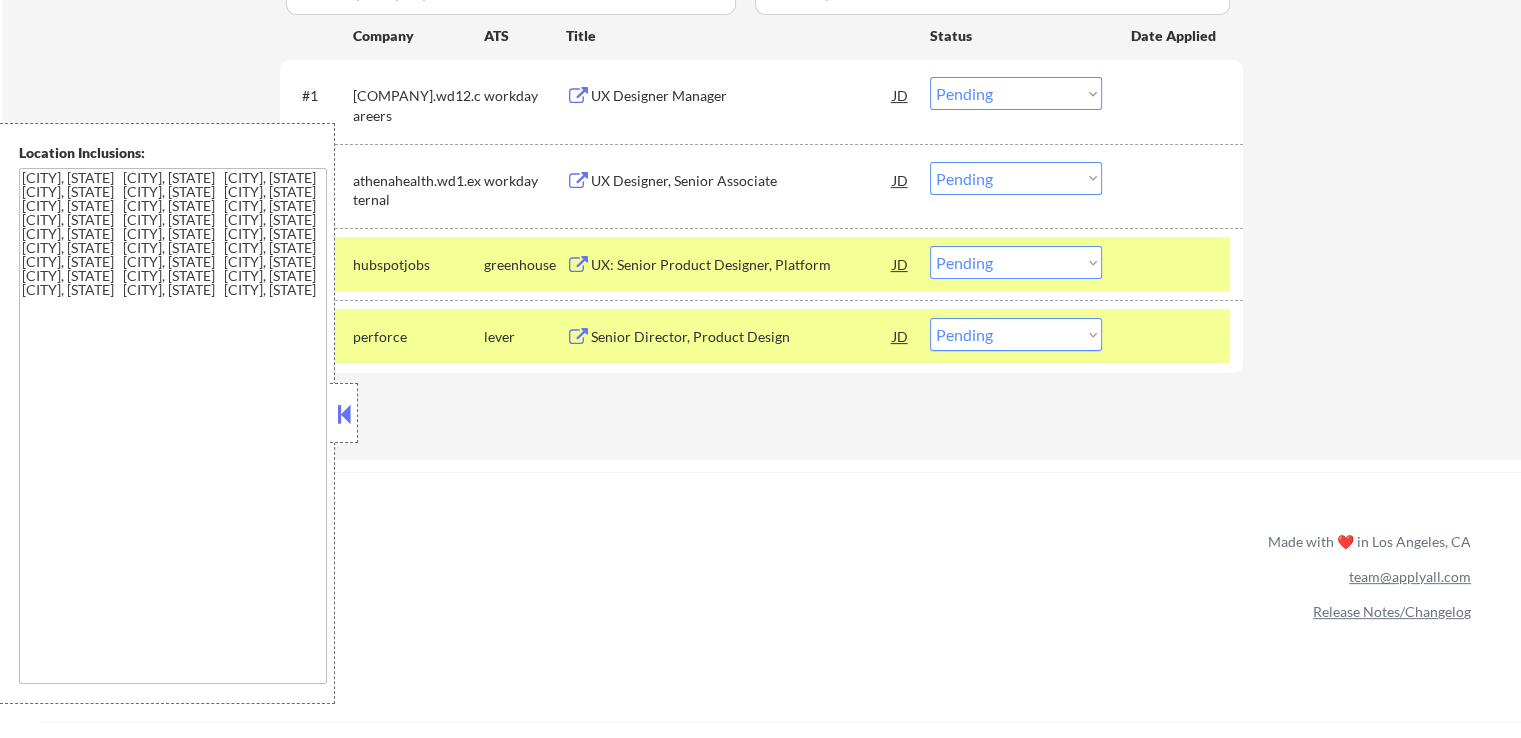 click on "Choose an option... Pending Applied Excluded (Questions) Excluded (Expired) Excluded (Location) Excluded (Bad Match) Excluded (Blocklist) Excluded (Salary) Excluded (Other)" at bounding box center [1016, 334] 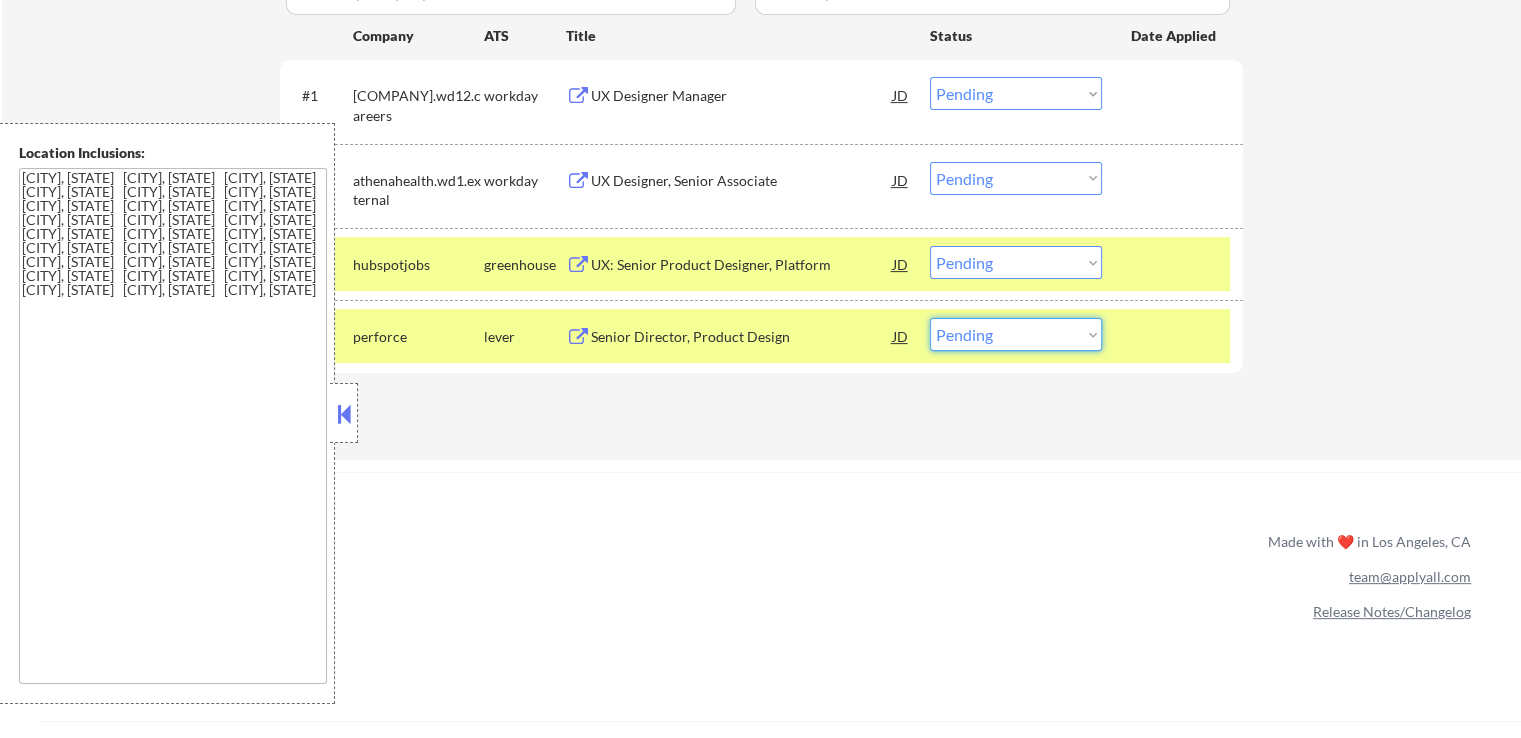 select on ""applied"" 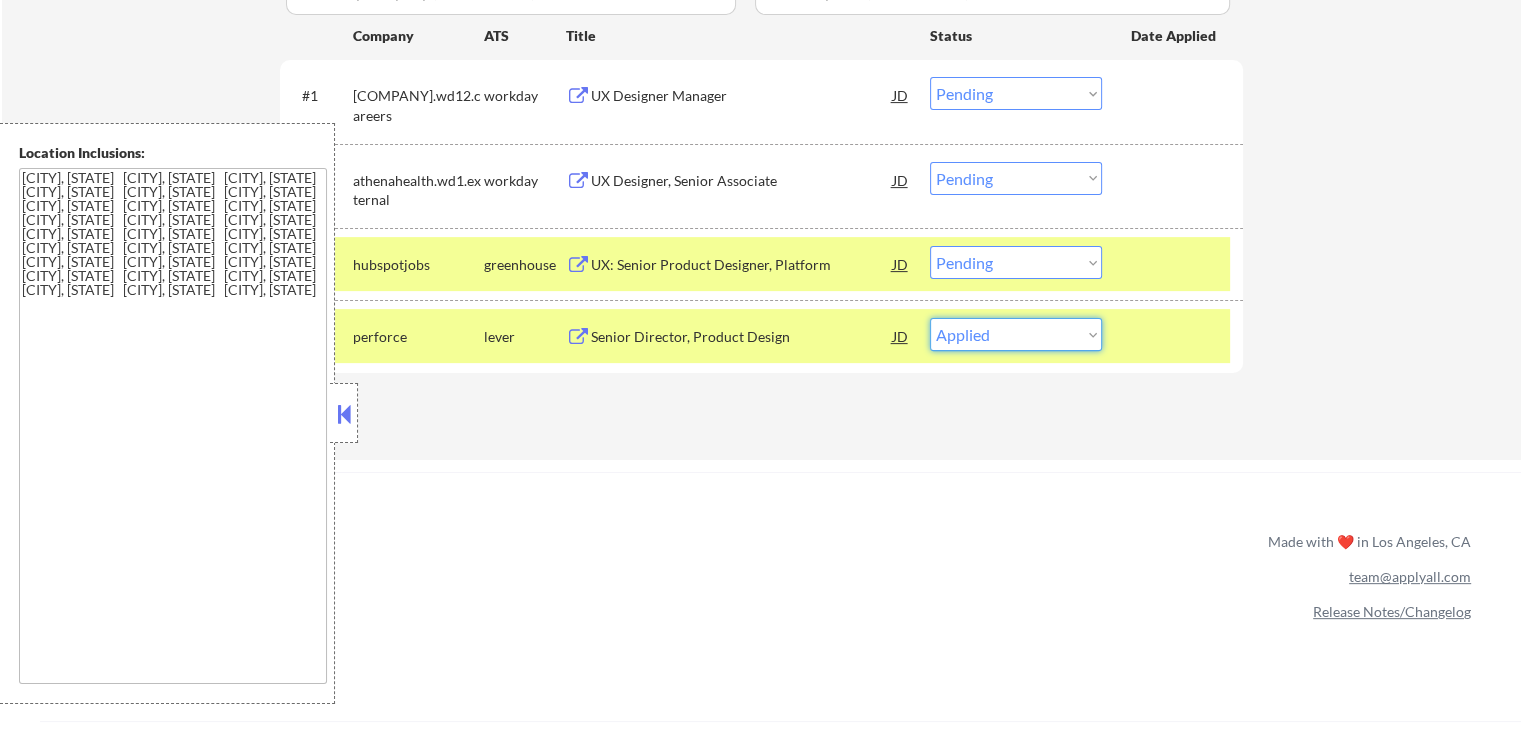 click on "Choose an option... Pending Applied Excluded (Questions) Excluded (Expired) Excluded (Location) Excluded (Bad Match) Excluded (Blocklist) Excluded (Salary) Excluded (Other)" at bounding box center [1016, 334] 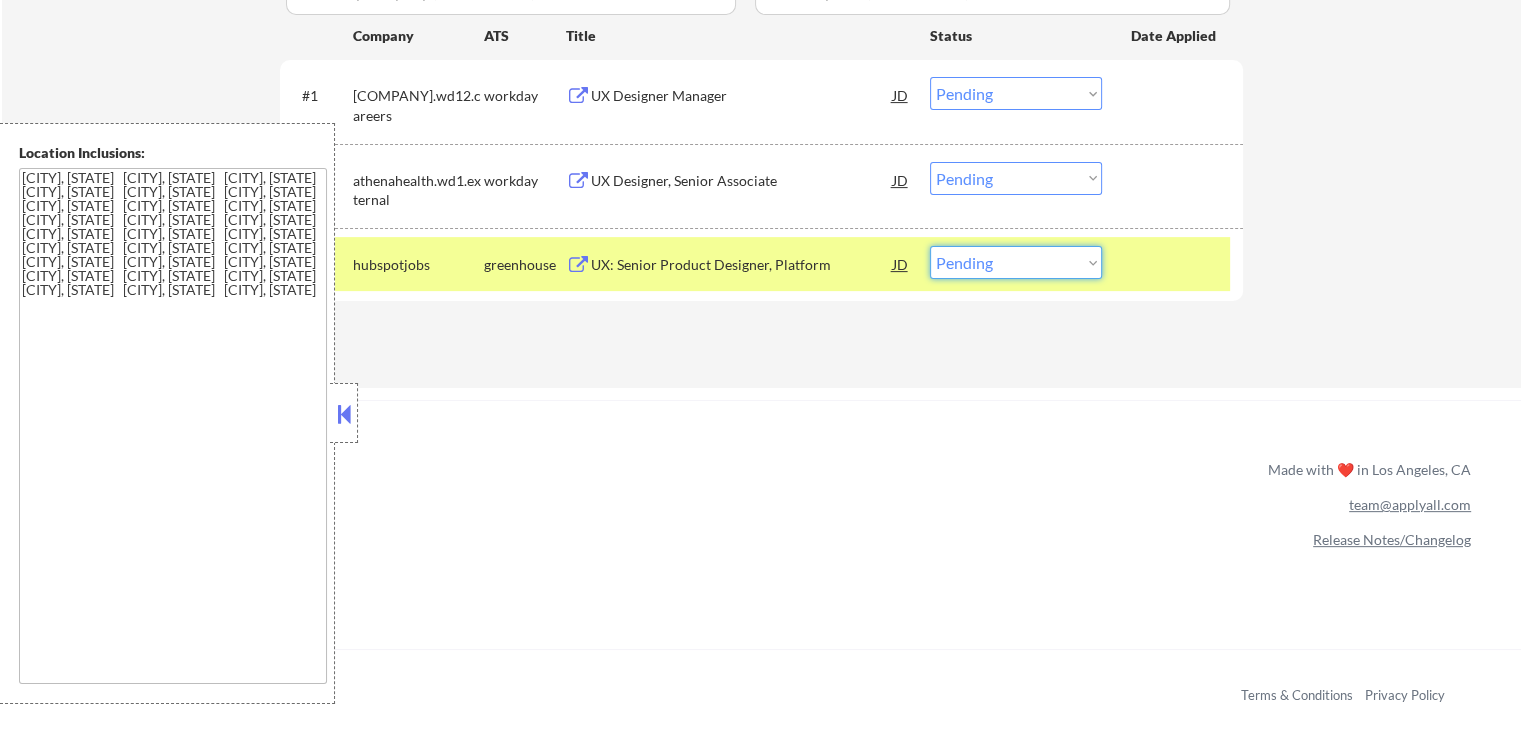 click on "Choose an option... Pending Applied Excluded (Questions) Excluded (Expired) Excluded (Location) Excluded (Bad Match) Excluded (Blocklist) Excluded (Salary) Excluded (Other)" at bounding box center (1016, 262) 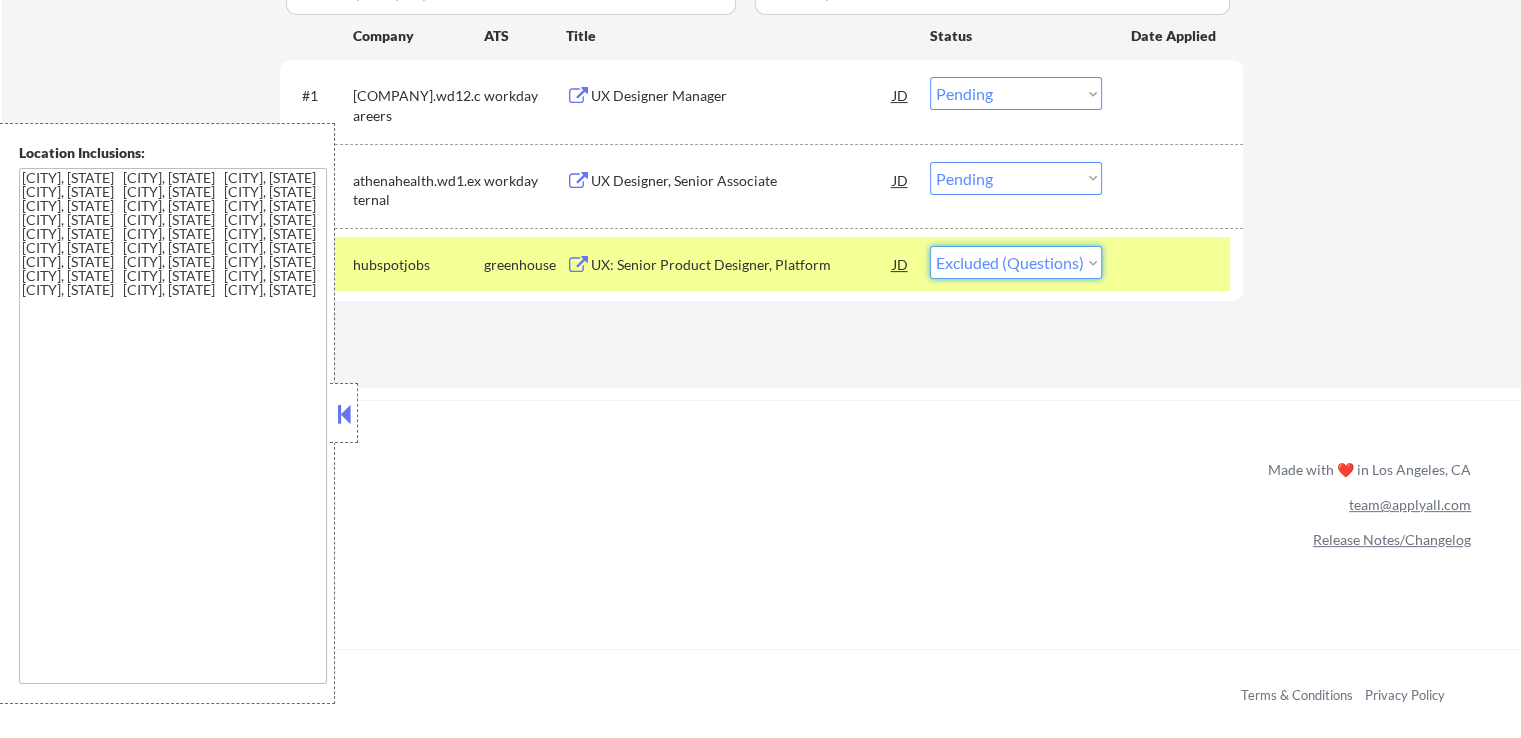 click on "Choose an option... Pending Applied Excluded (Questions) Excluded (Expired) Excluded (Location) Excluded (Bad Match) Excluded (Blocklist) Excluded (Salary) Excluded (Other)" at bounding box center [1016, 262] 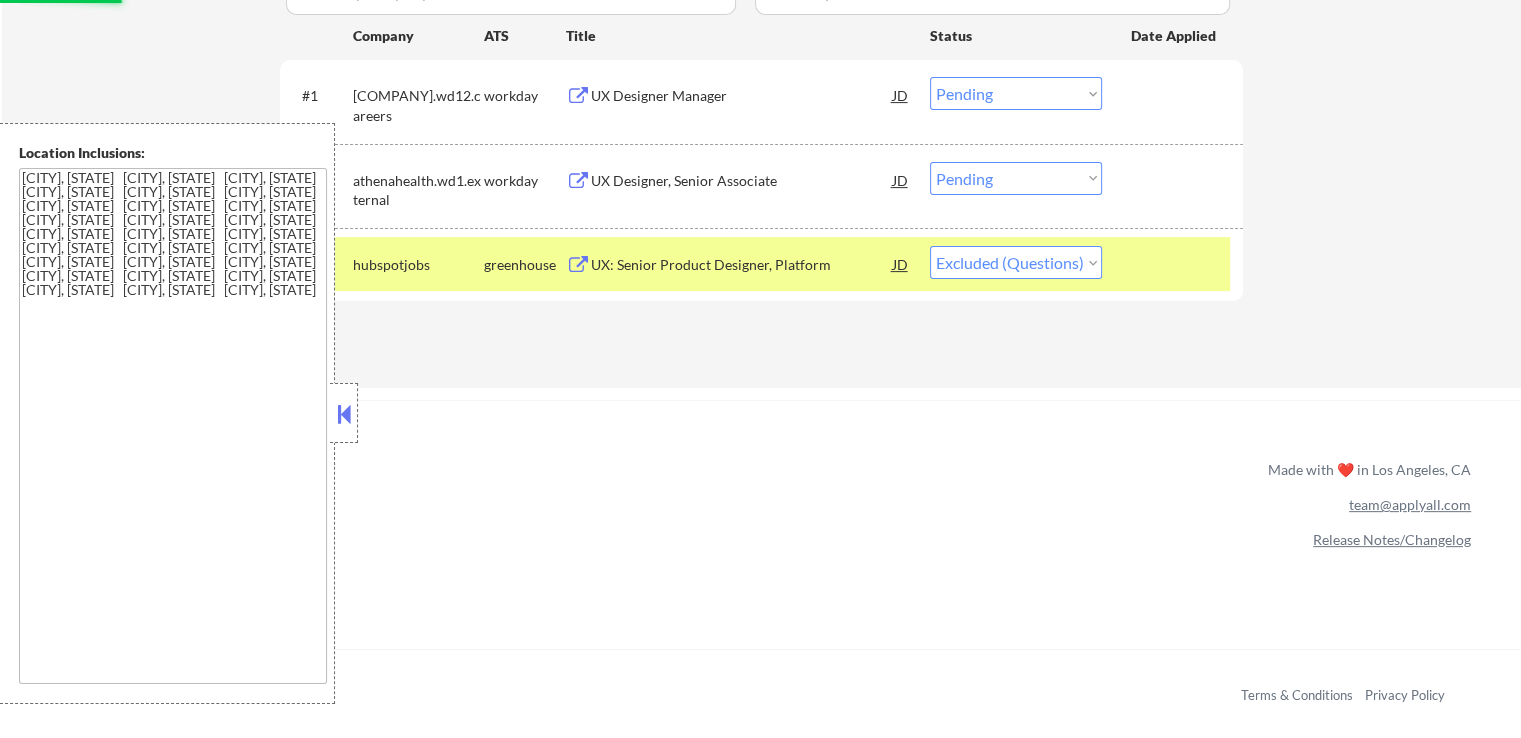 click on "UX Designer, Senior Associate" at bounding box center (742, 181) 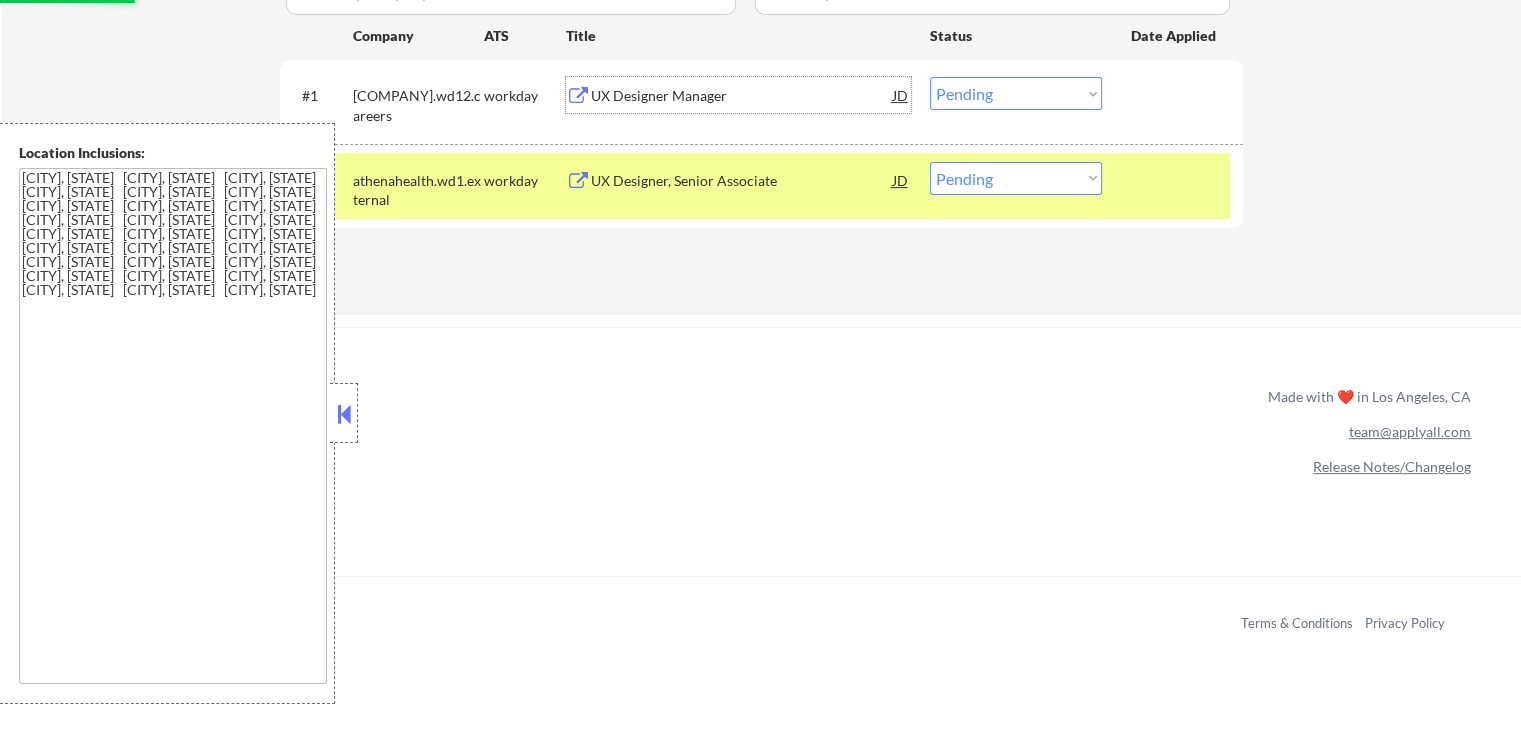 click on "UX Designer Manager" at bounding box center (742, 96) 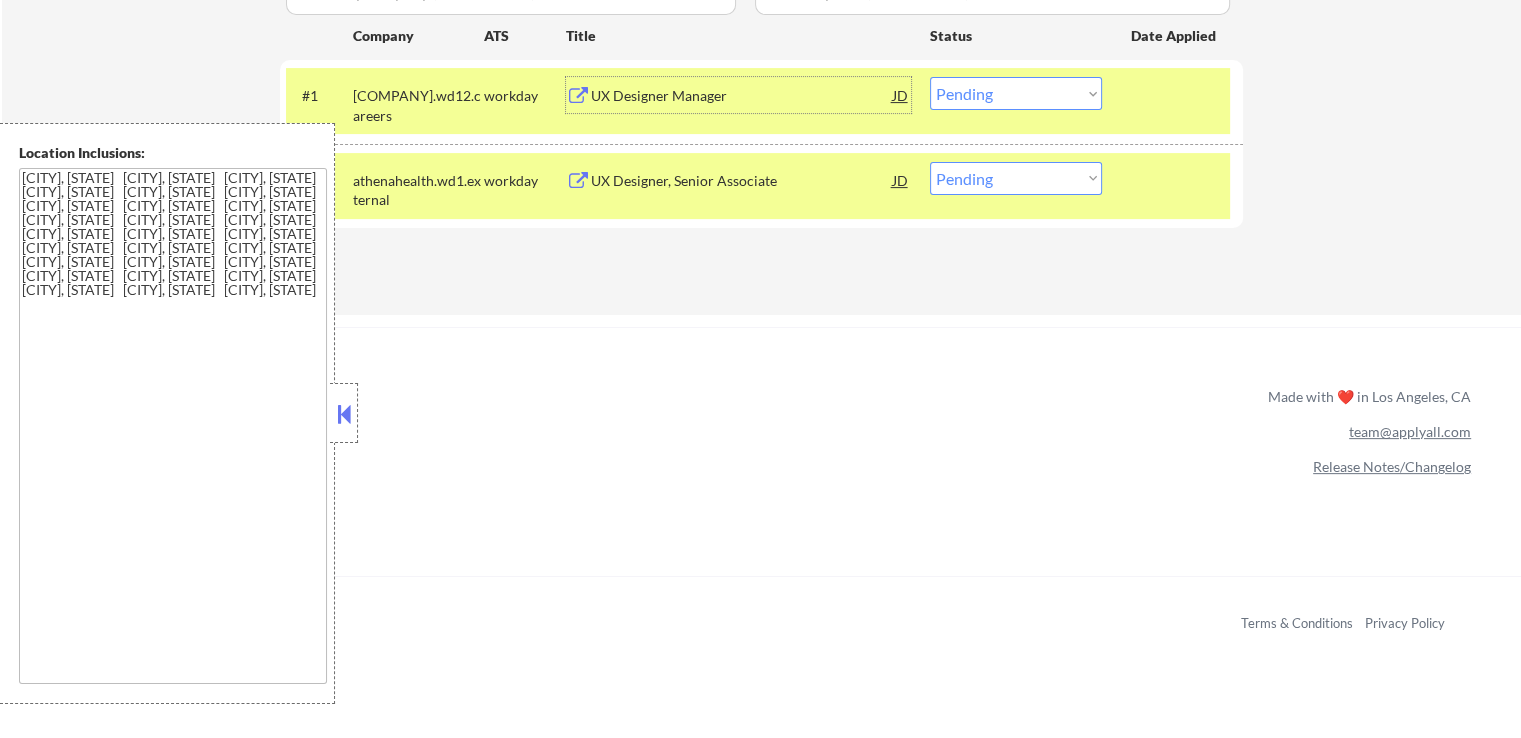 click on "Choose an option... Pending Applied Excluded (Questions) Excluded (Expired) Excluded (Location) Excluded (Bad Match) Excluded (Blocklist) Excluded (Salary) Excluded (Other)" at bounding box center (1016, 93) 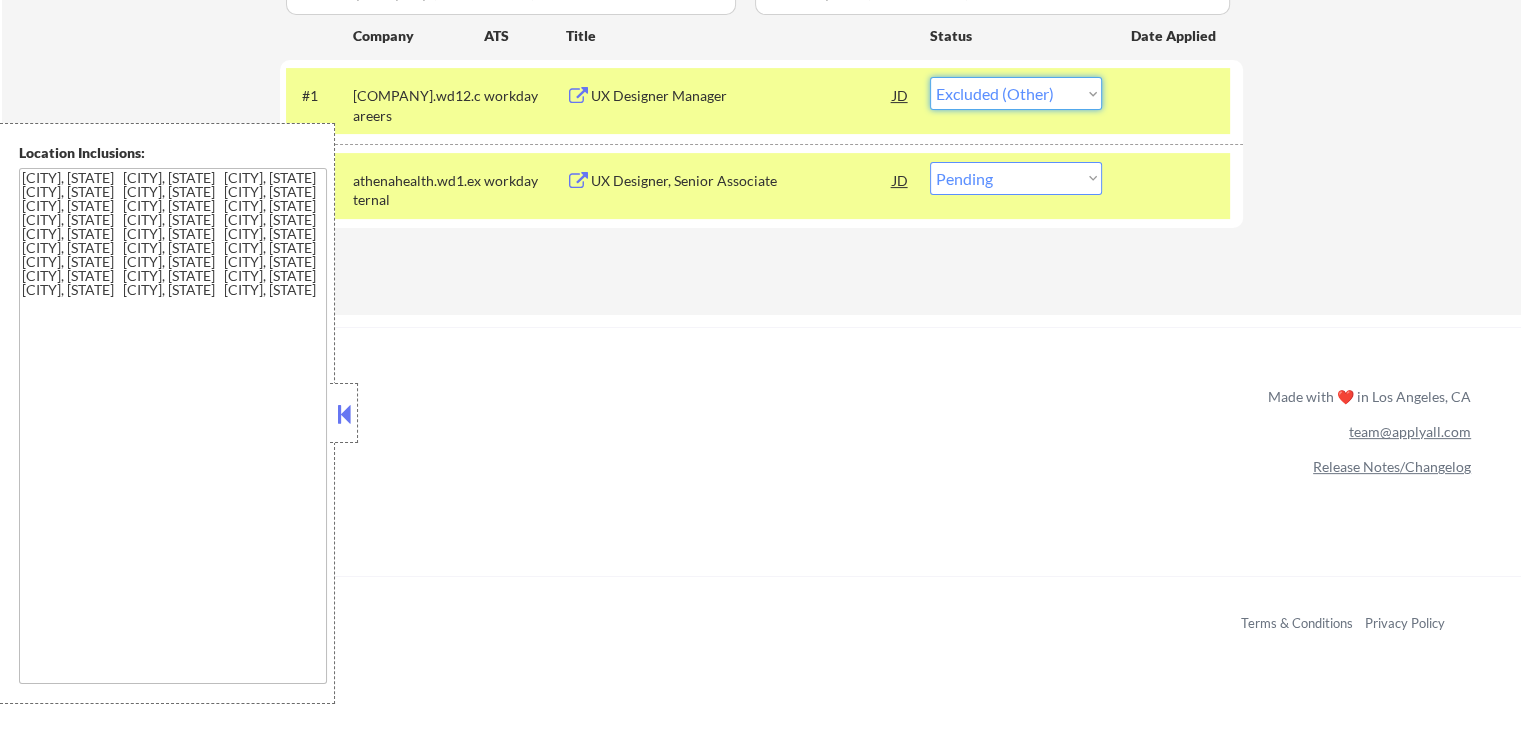 click on "Choose an option... Pending Applied Excluded (Questions) Excluded (Expired) Excluded (Location) Excluded (Bad Match) Excluded (Blocklist) Excluded (Salary) Excluded (Other)" at bounding box center [1016, 93] 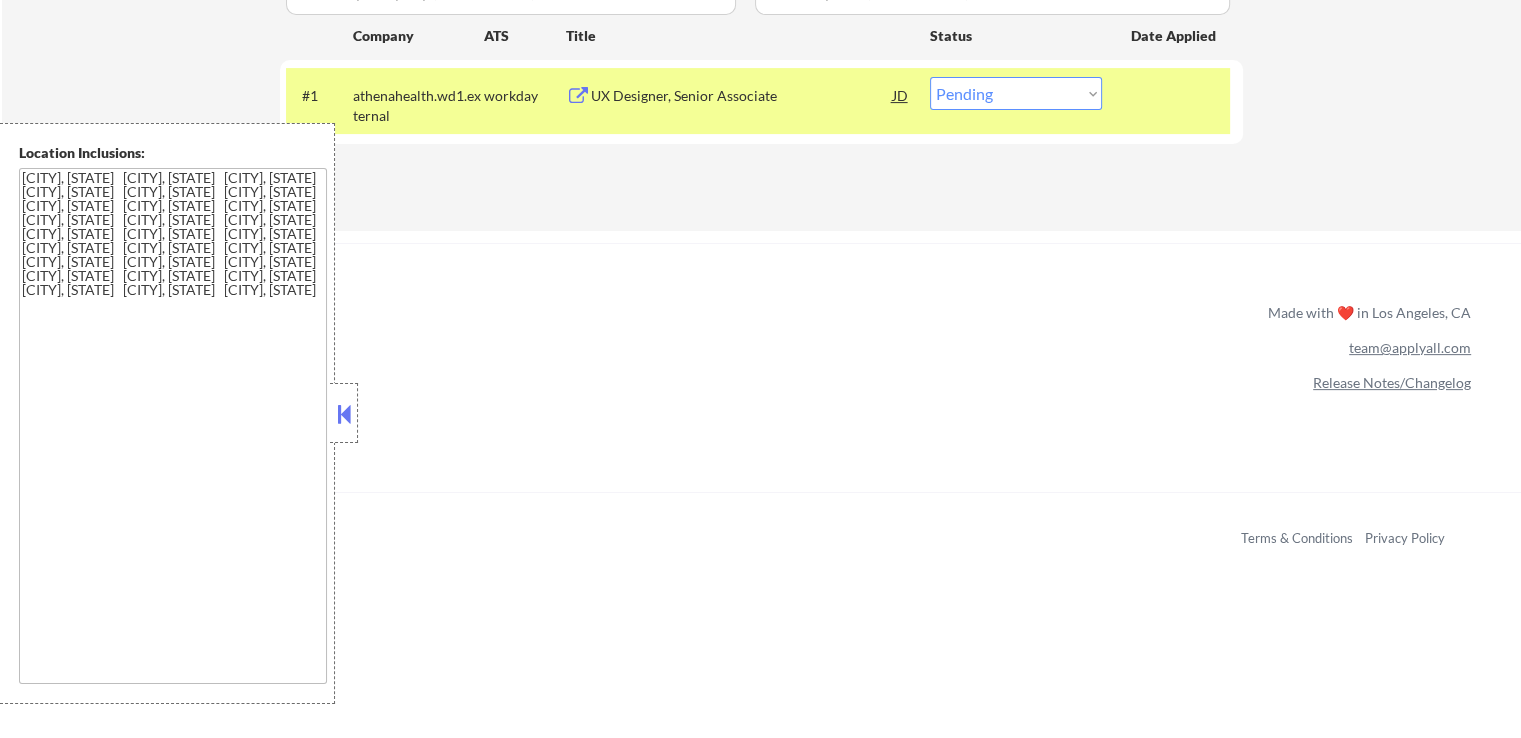 scroll, scrollTop: 200, scrollLeft: 0, axis: vertical 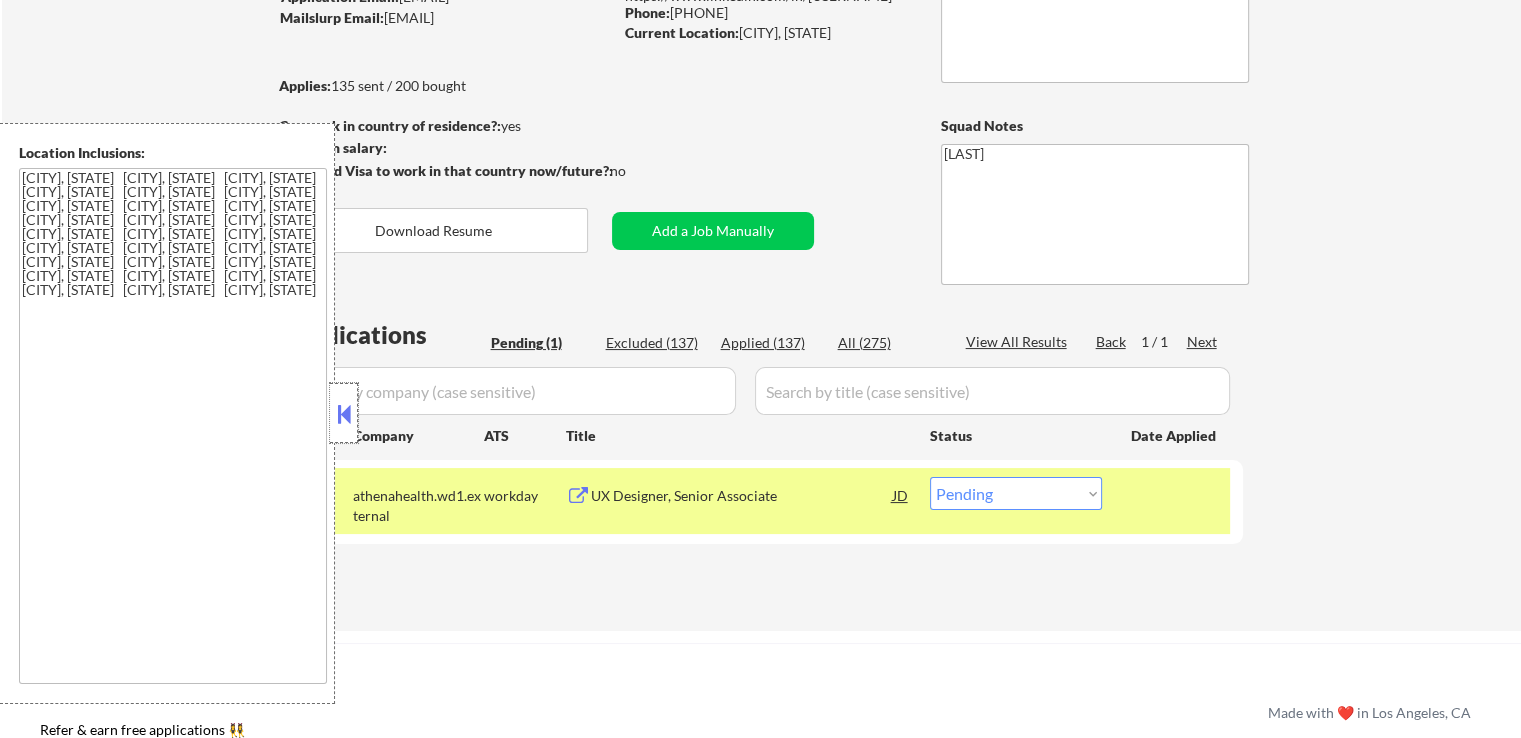 click at bounding box center [344, 413] 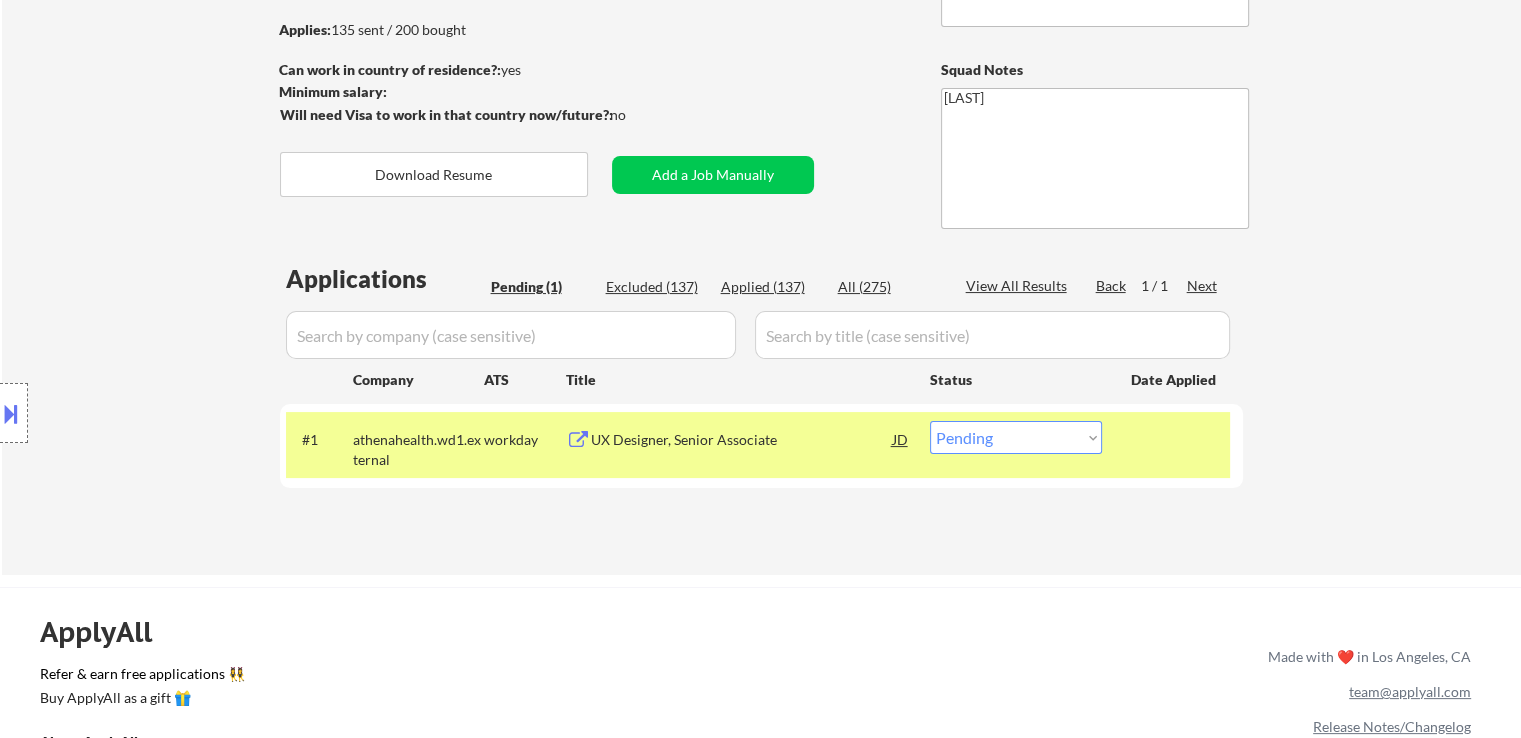 scroll, scrollTop: 300, scrollLeft: 0, axis: vertical 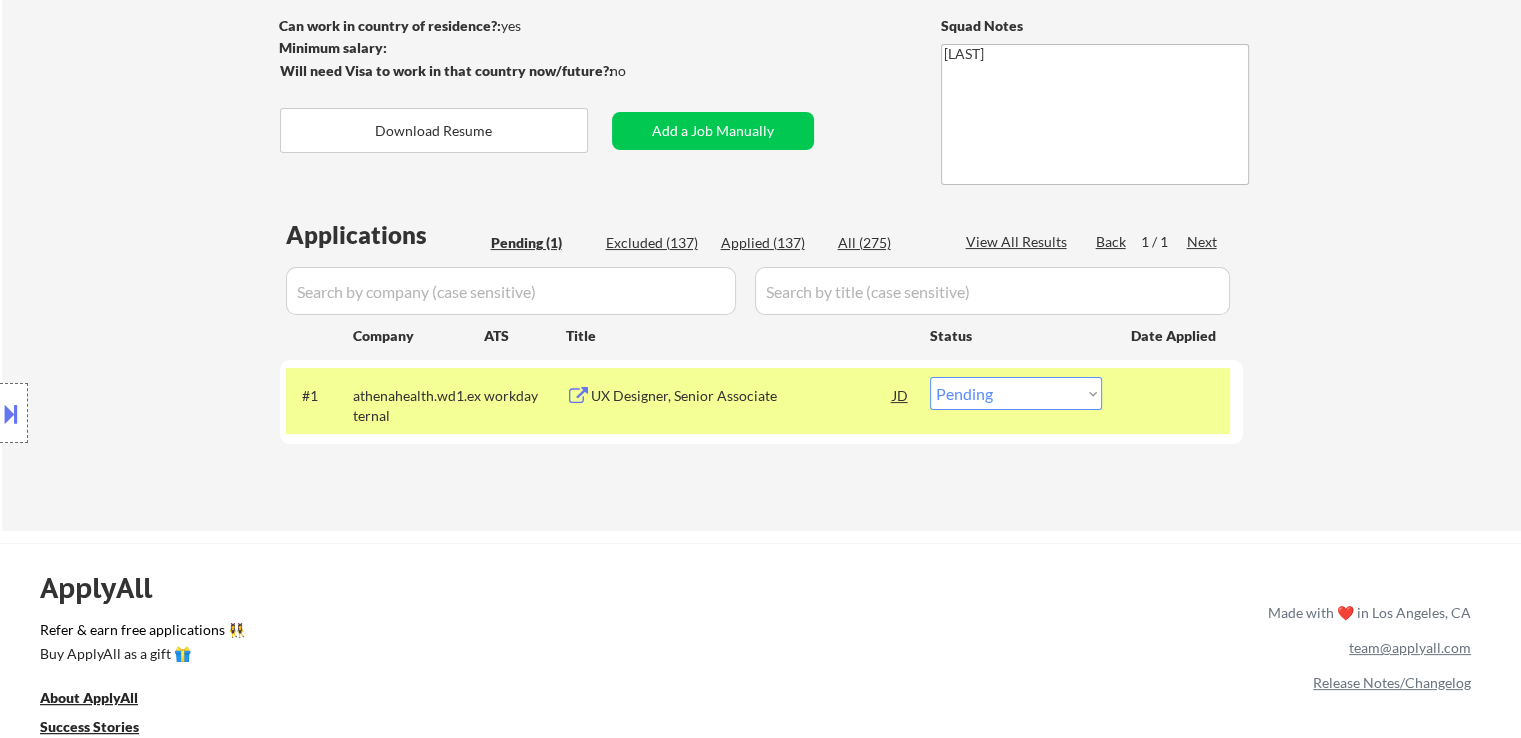 drag, startPoint x: 992, startPoint y: 396, endPoint x: 1003, endPoint y: 407, distance: 15.556349 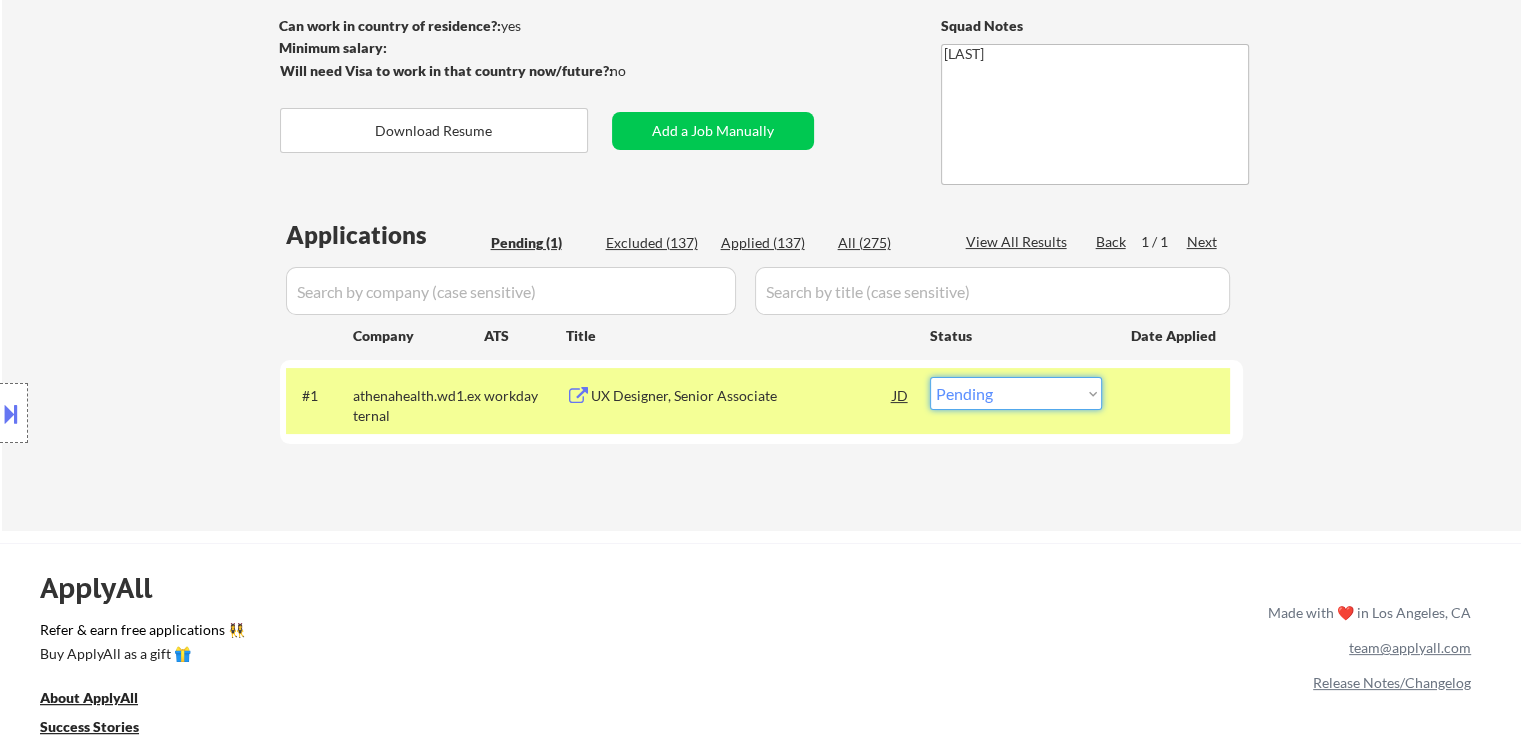 select on ""applied"" 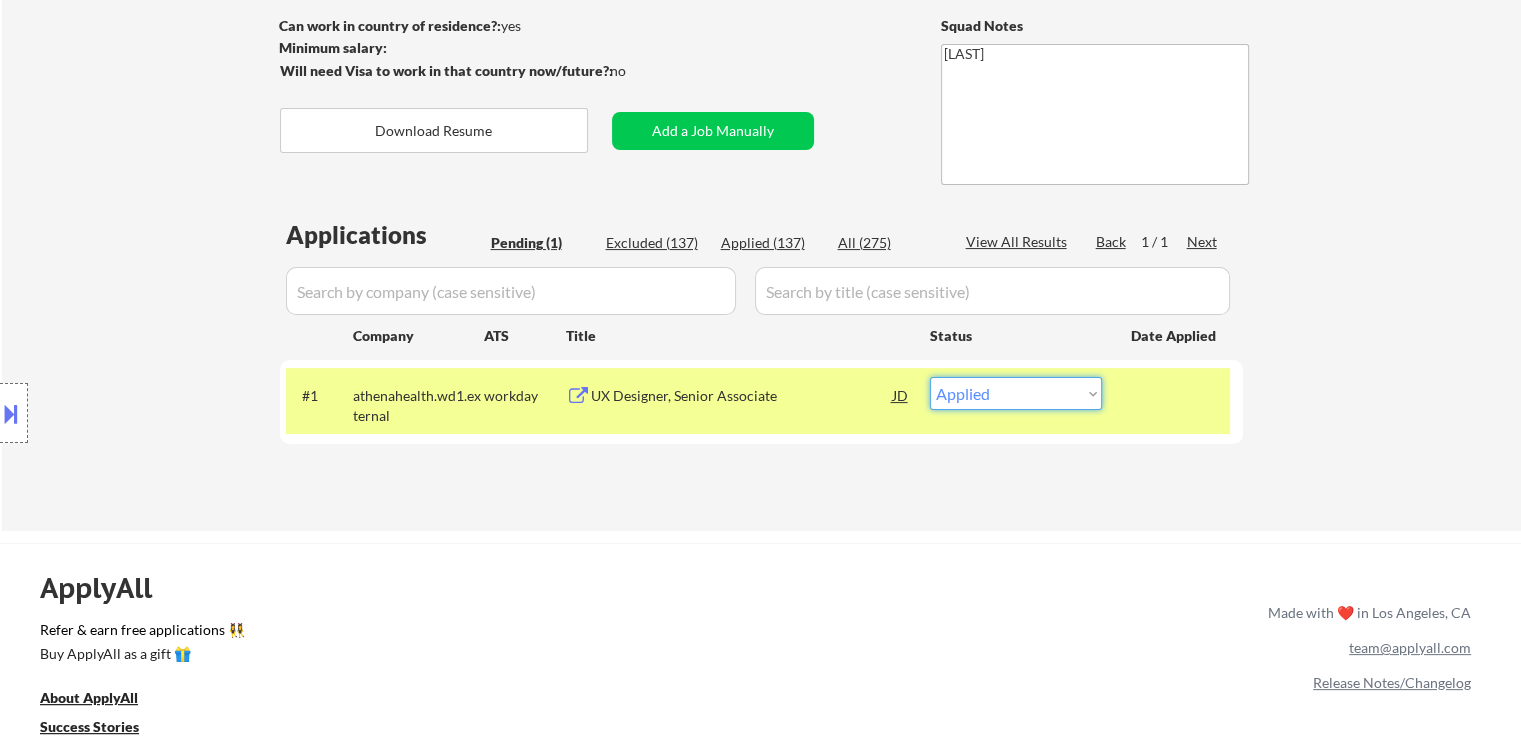 click on "Choose an option... Pending Applied Excluded (Questions) Excluded (Expired) Excluded (Location) Excluded (Bad Match) Excluded (Blocklist) Excluded (Salary) Excluded (Other)" at bounding box center [1016, 393] 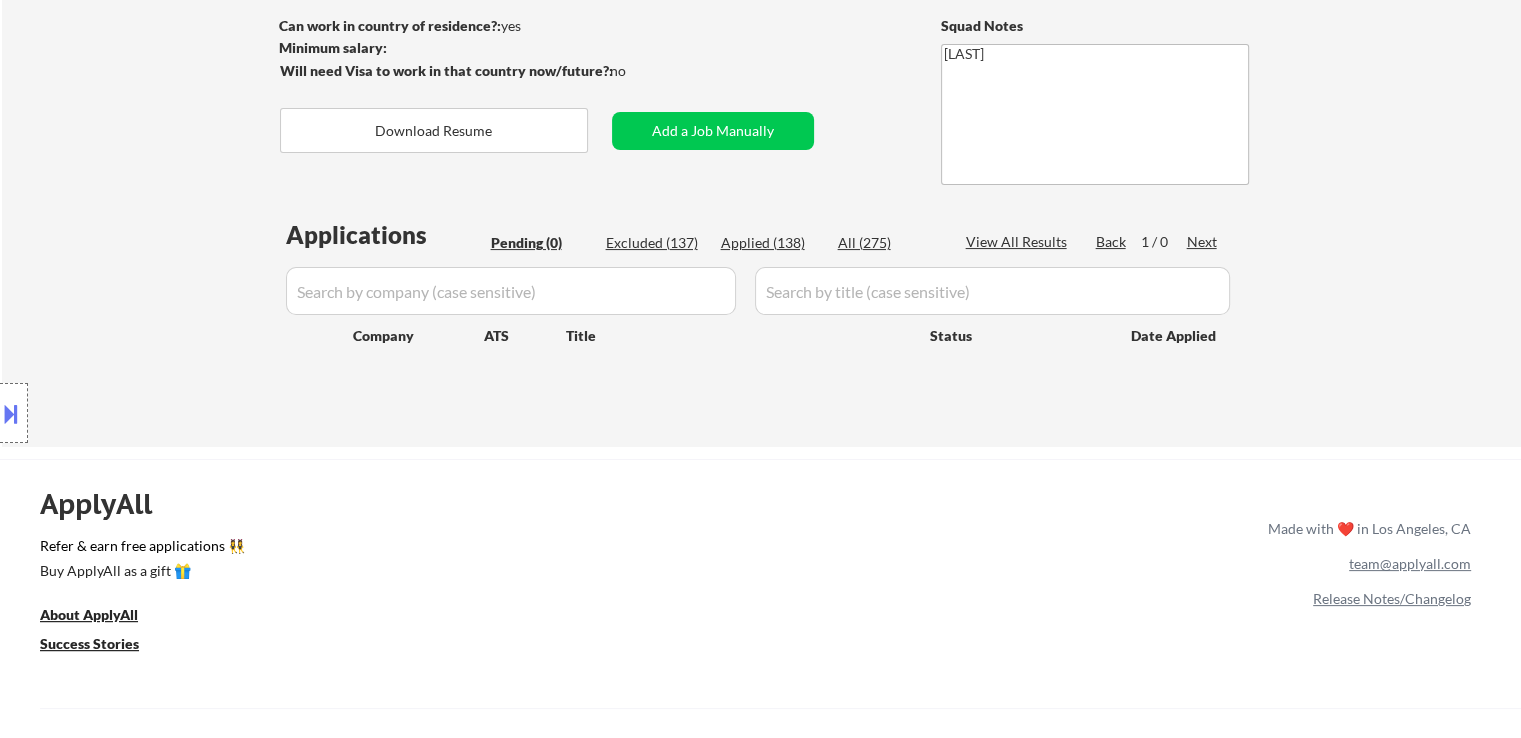 click on "Applied (138)" at bounding box center [771, 243] 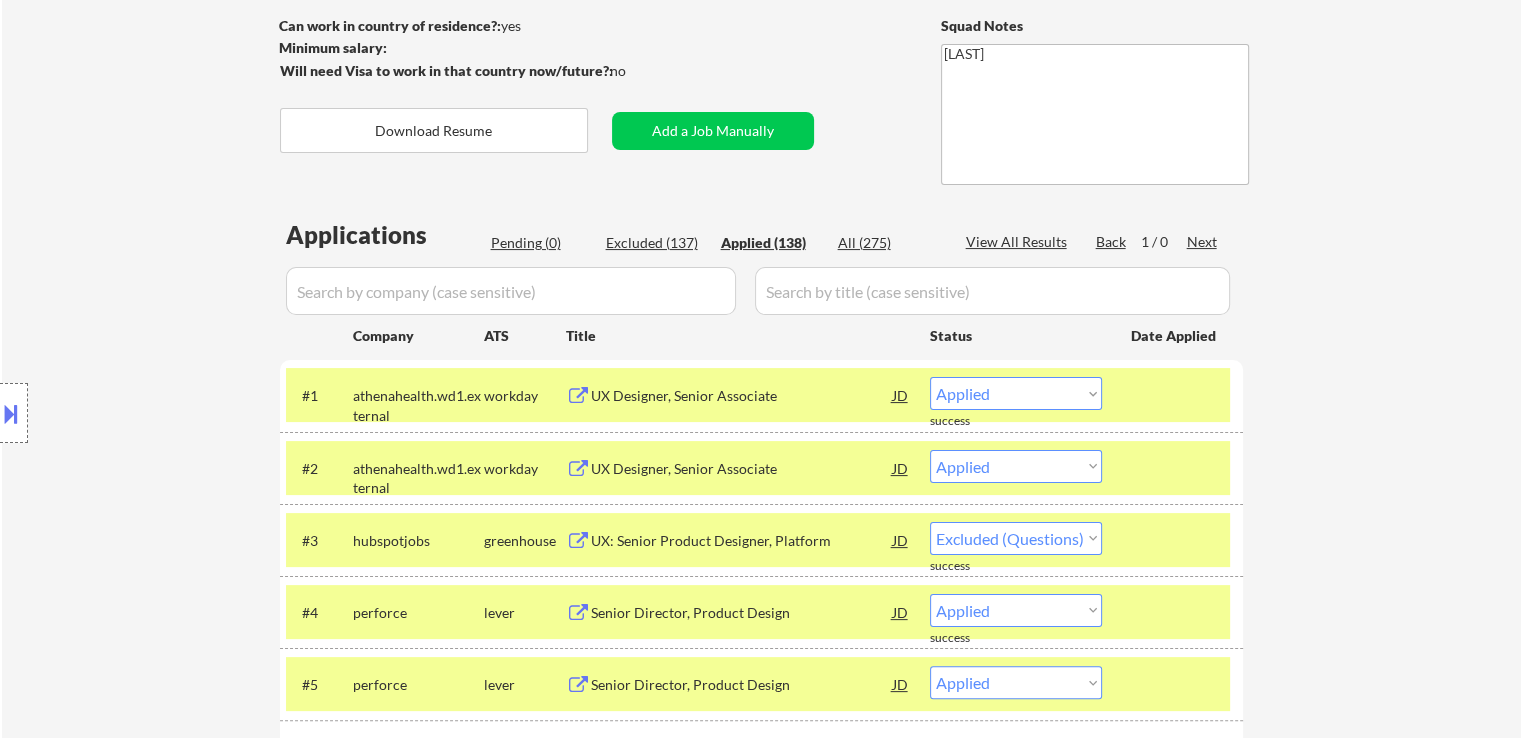 scroll, scrollTop: 0, scrollLeft: 0, axis: both 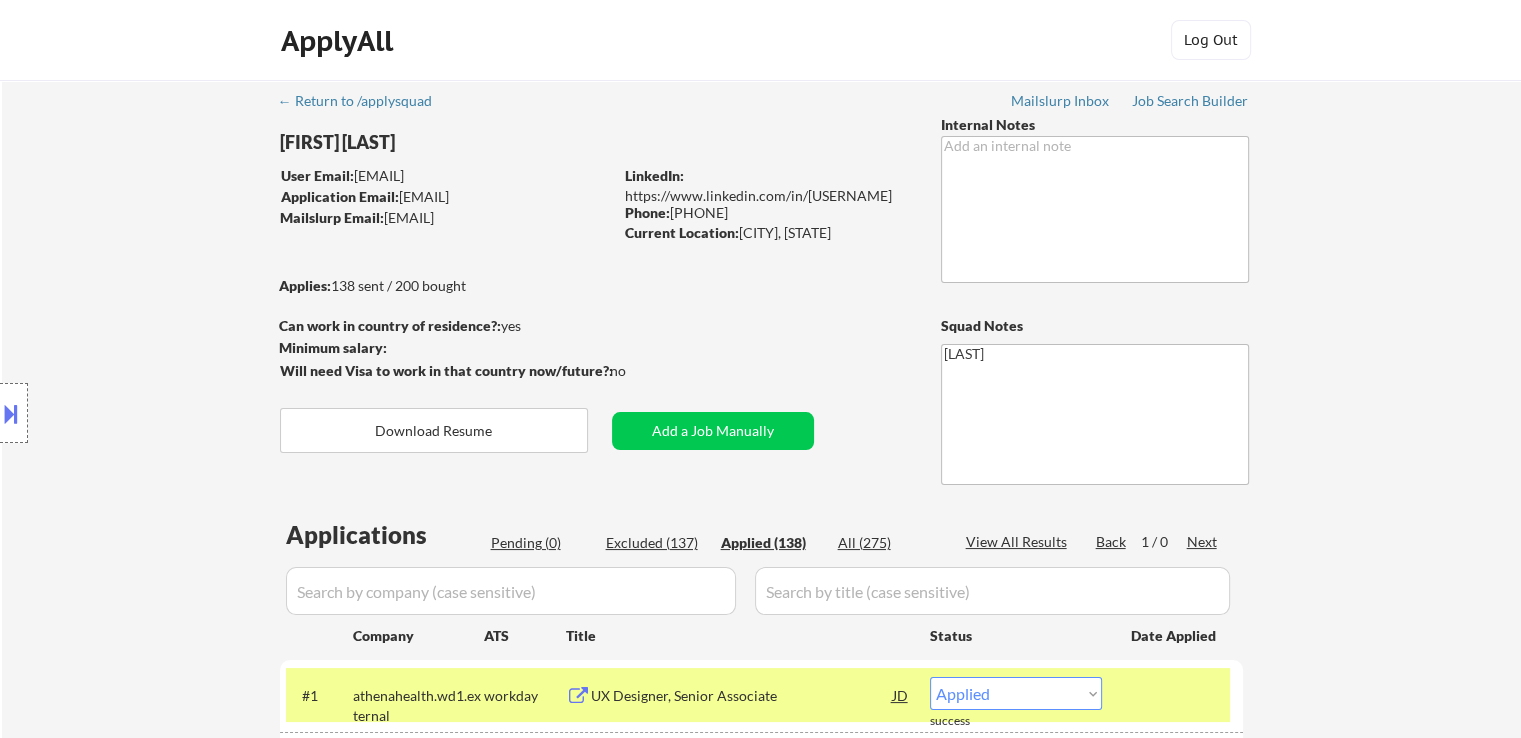 select on ""applied"" 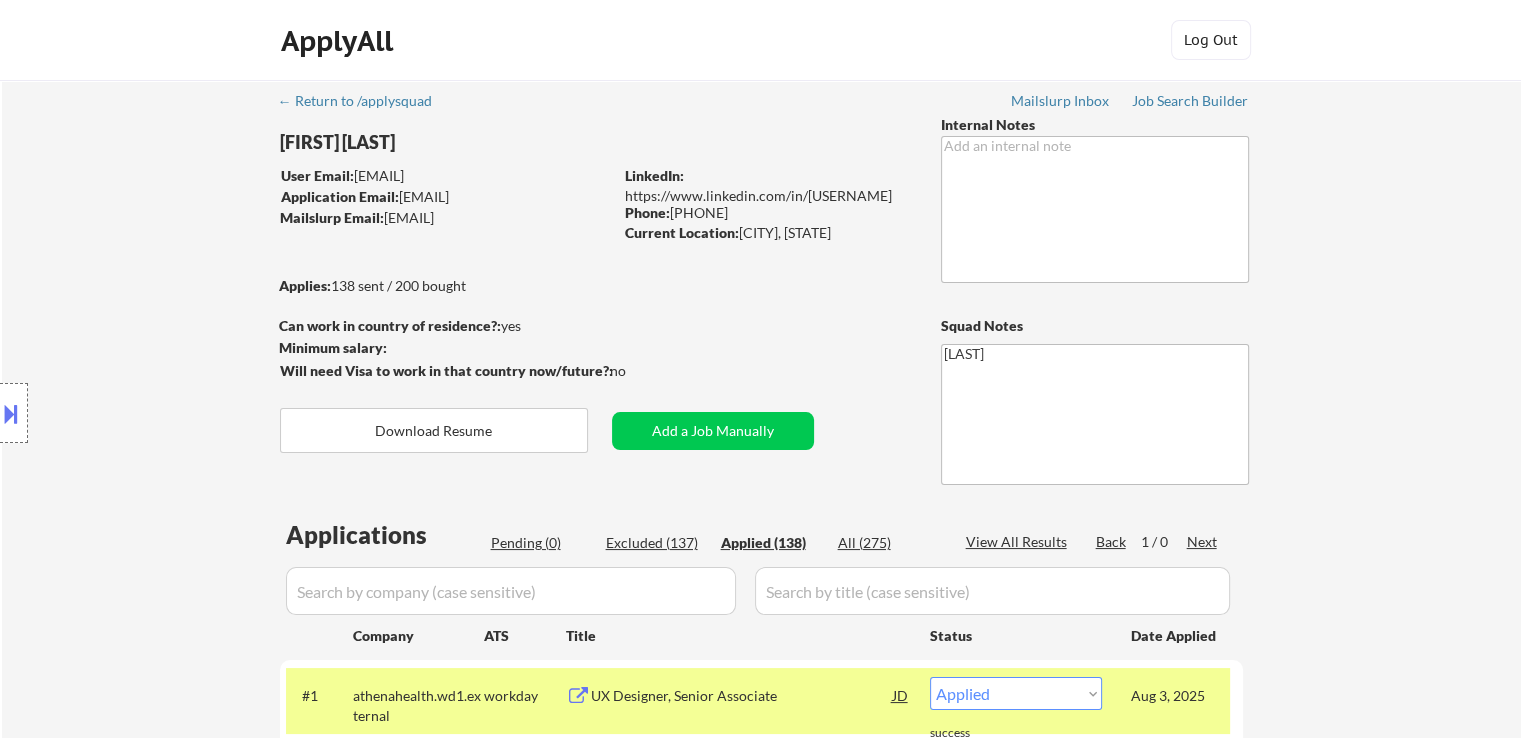 scroll, scrollTop: 300, scrollLeft: 0, axis: vertical 